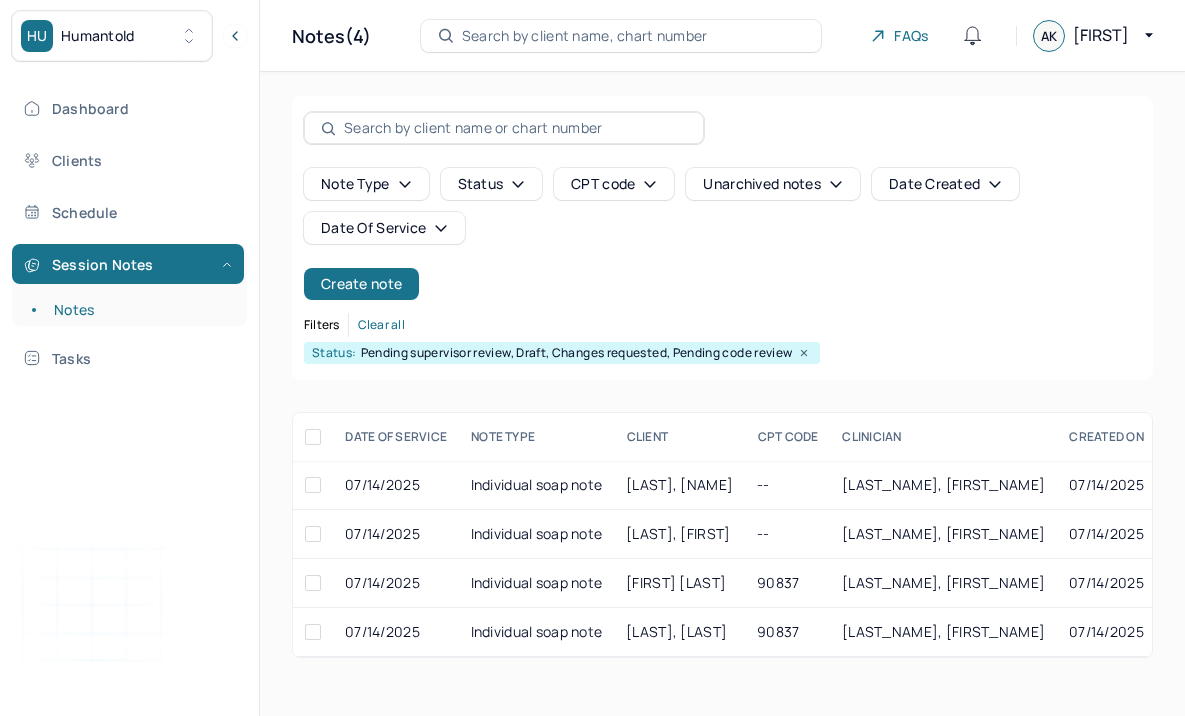 scroll, scrollTop: 0, scrollLeft: 0, axis: both 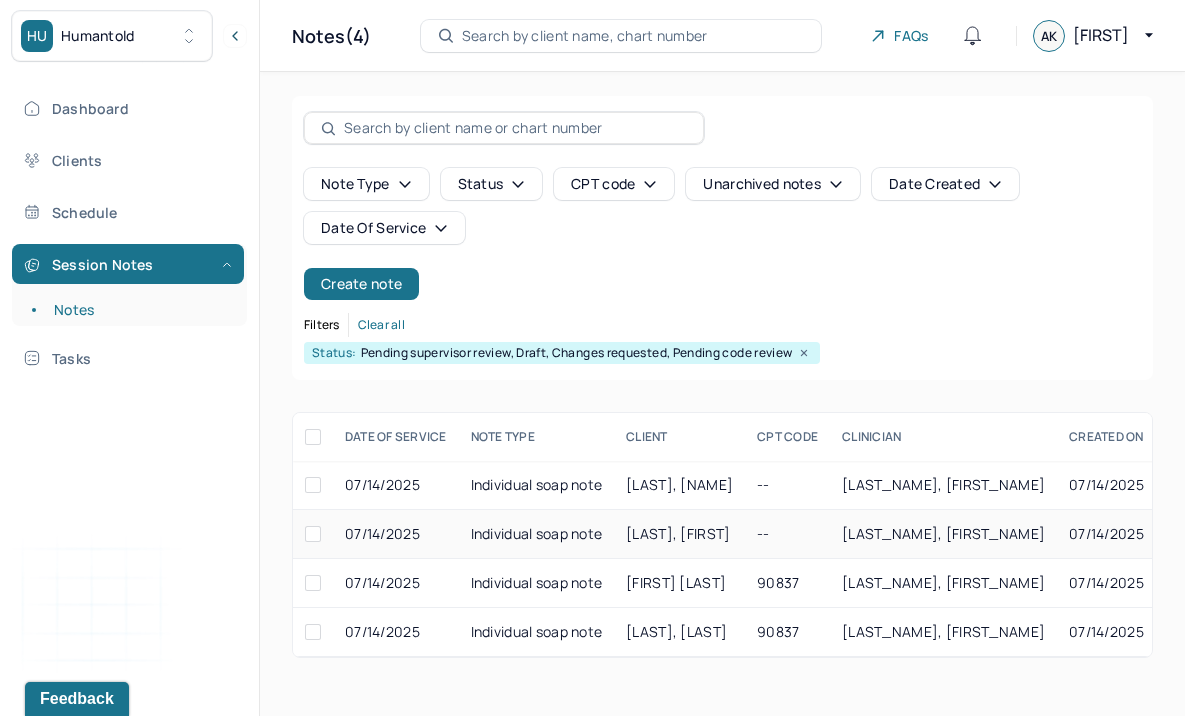 click on "Individual soap note" at bounding box center [537, 534] 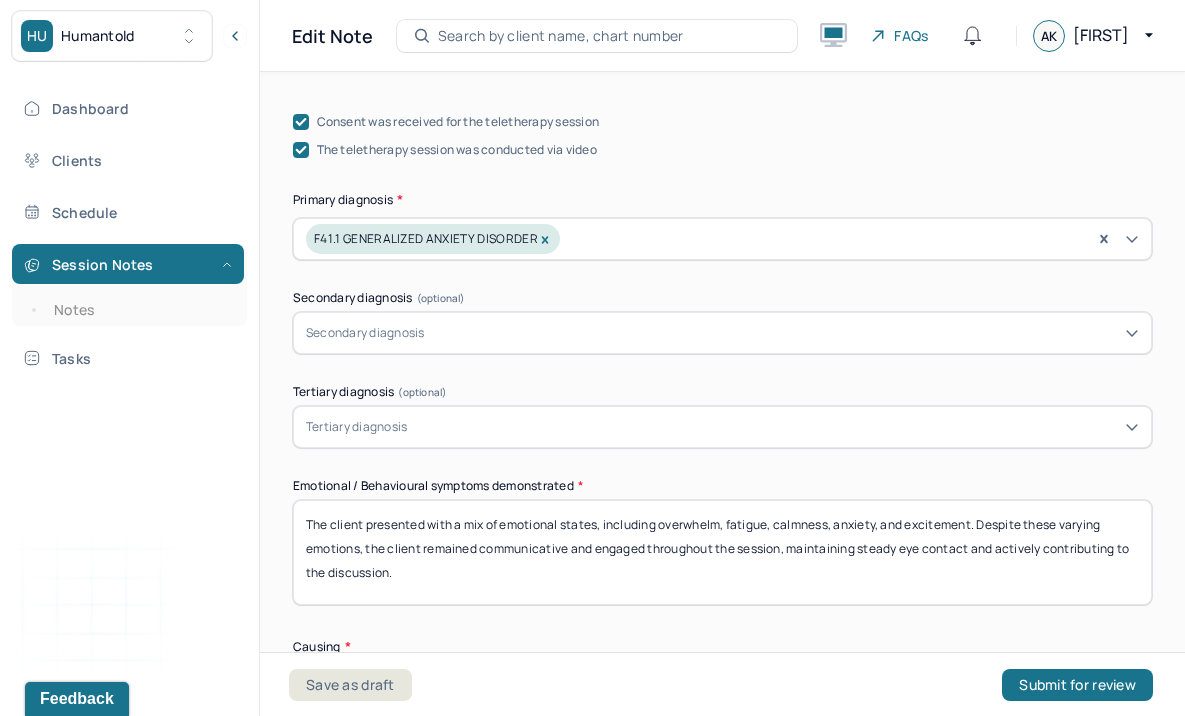 scroll, scrollTop: 685, scrollLeft: 0, axis: vertical 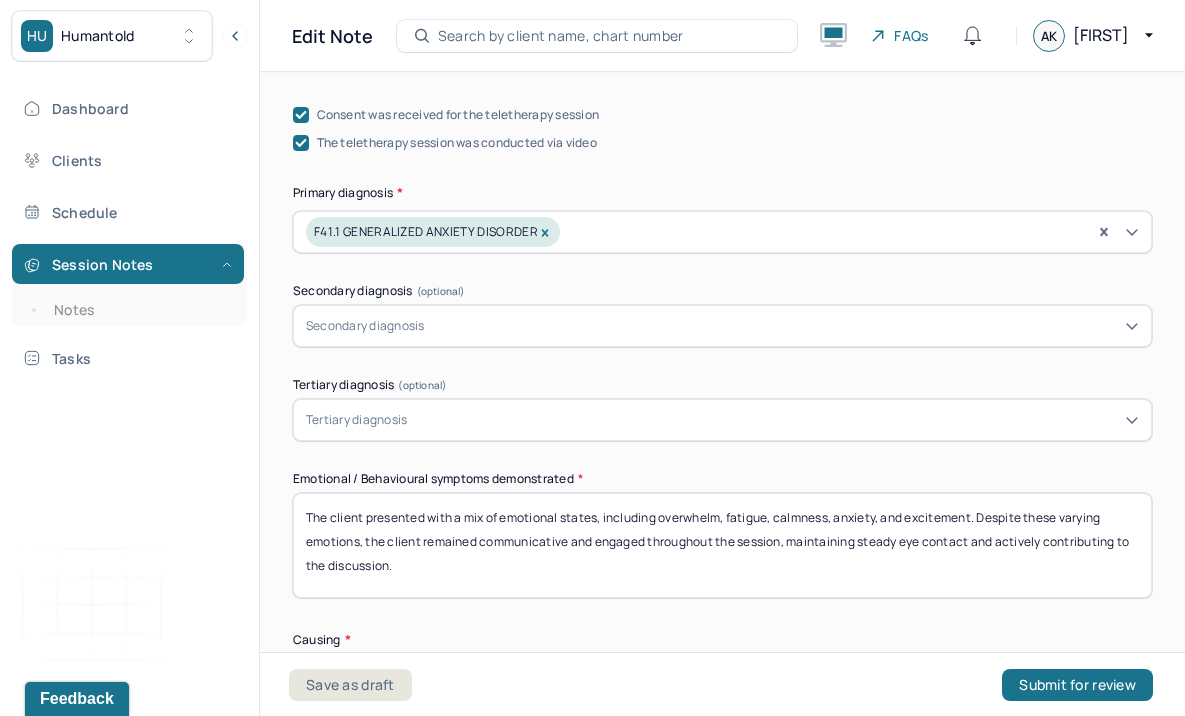 drag, startPoint x: 363, startPoint y: 514, endPoint x: 971, endPoint y: 510, distance: 608.0132 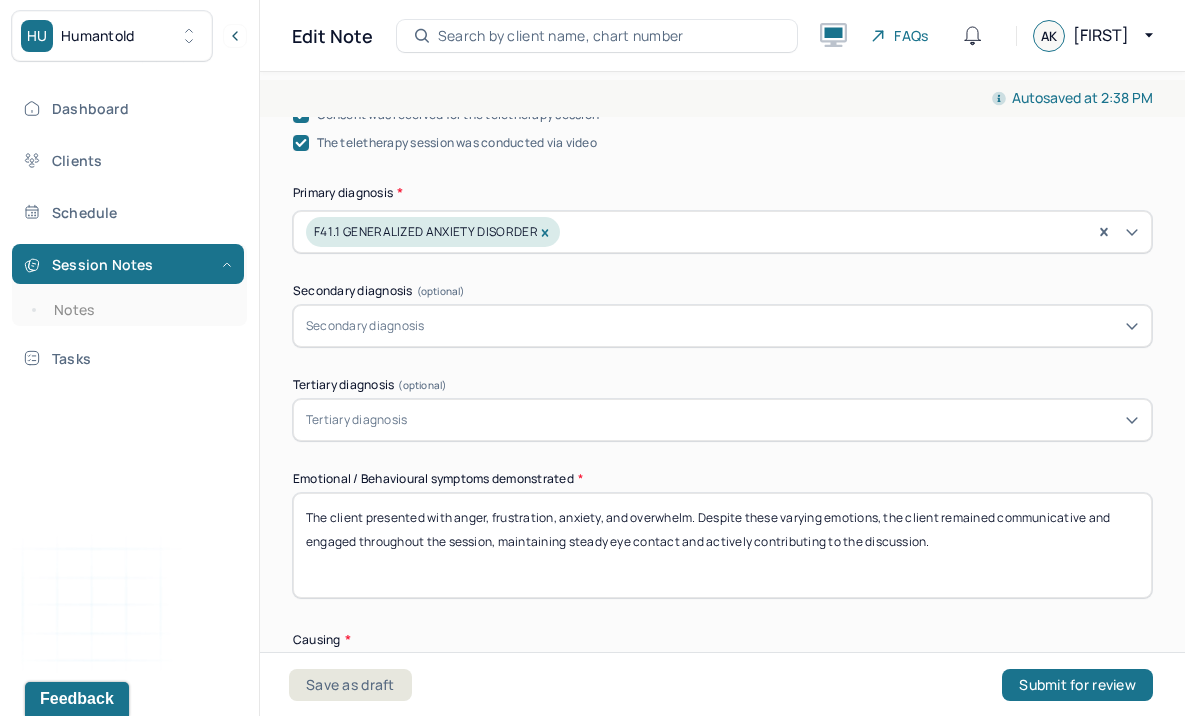 drag, startPoint x: 887, startPoint y: 514, endPoint x: 706, endPoint y: 518, distance: 181.04419 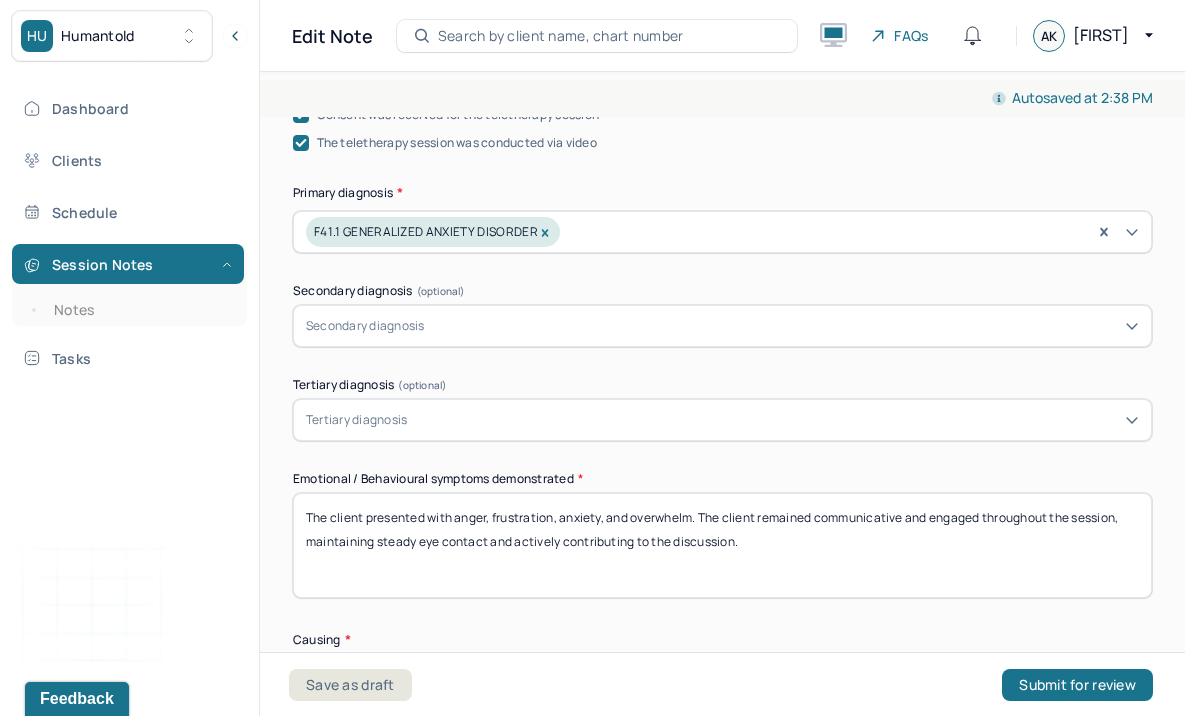 drag, startPoint x: 774, startPoint y: 541, endPoint x: 280, endPoint y: 477, distance: 498.1285 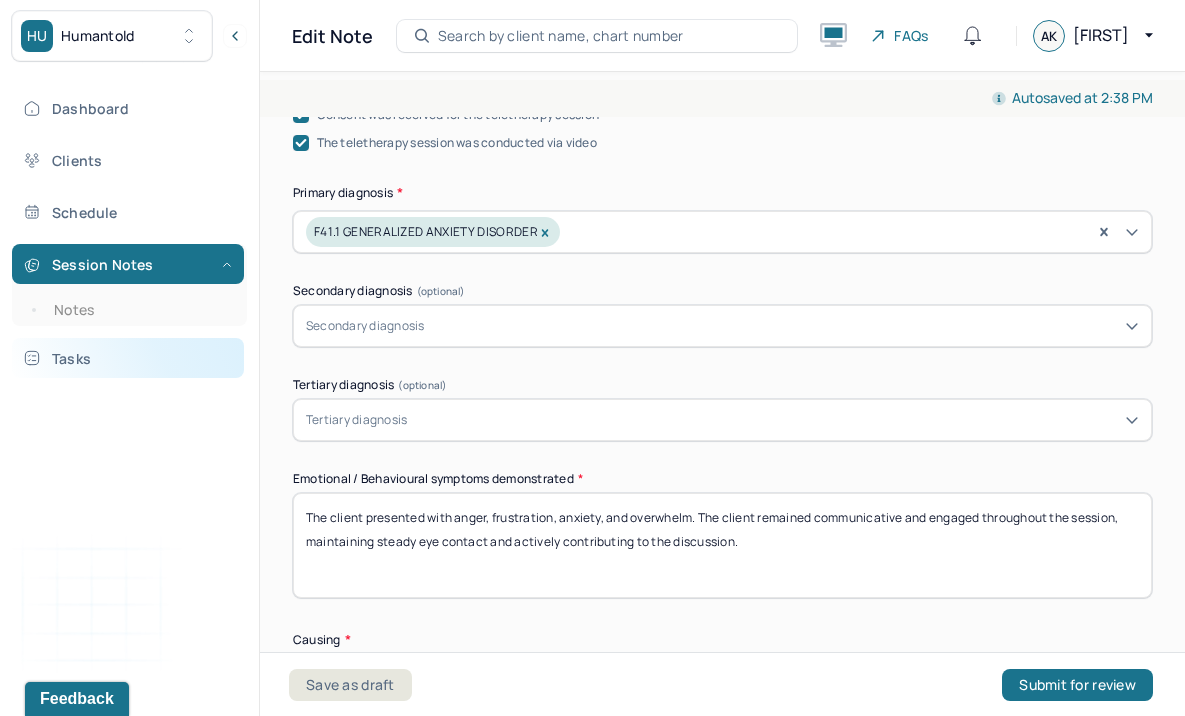 type on "The client presented with anger, frustration, anxiety, and overwhelm. The client remained communicative and engaged throughout the session, maintaining steady eye contact and actively contributing to the discussion." 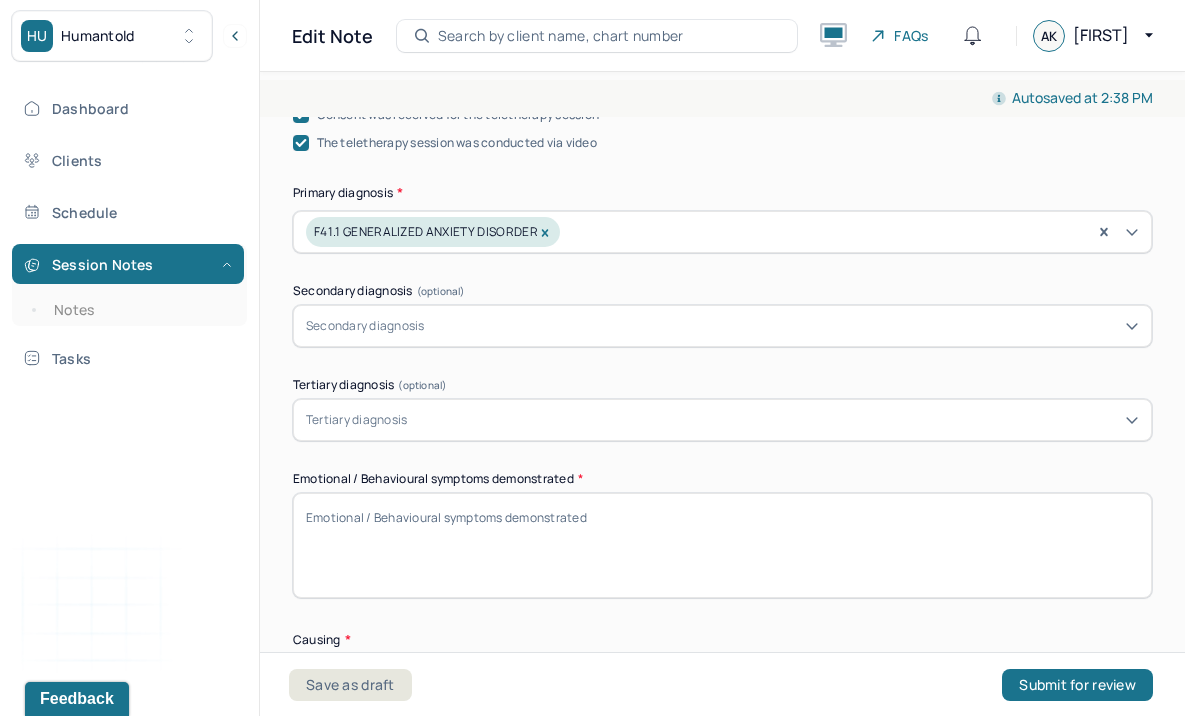 paste on "The client presented with anger, frustration, anxiety, and a sense of overwhelm. She remained communicative and engaged throughout the session, maintaining consistent eye contact and actively contributing to the discussion" 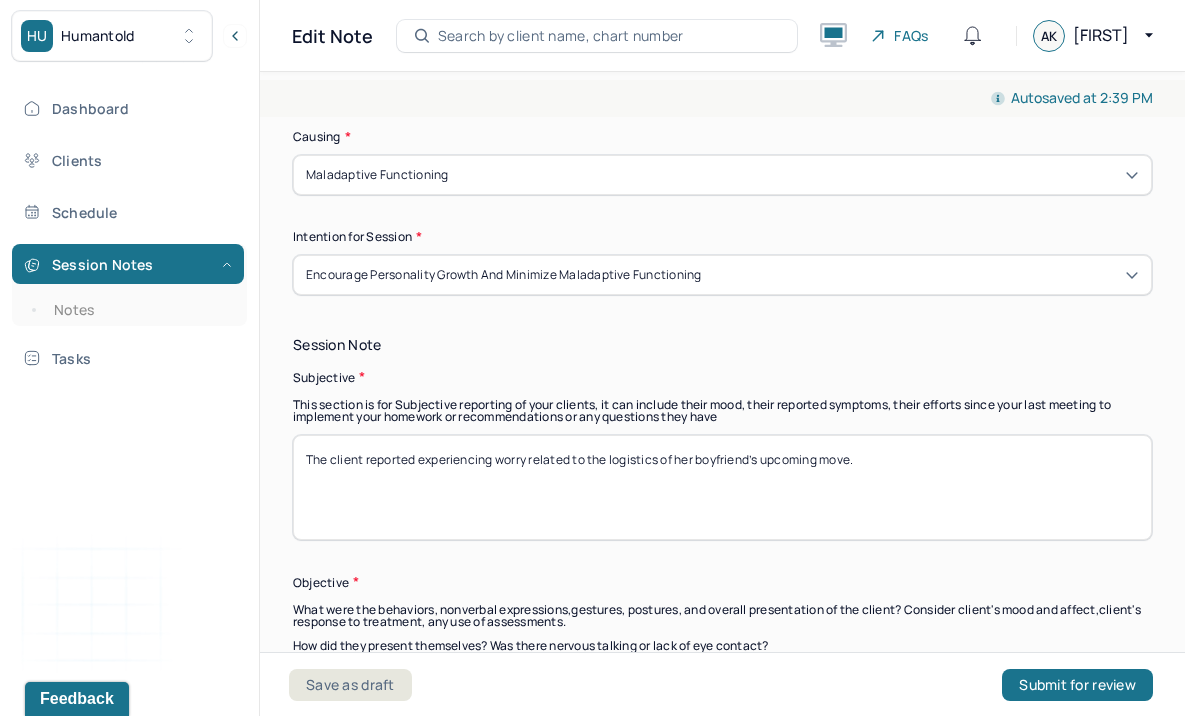 scroll, scrollTop: 1213, scrollLeft: 0, axis: vertical 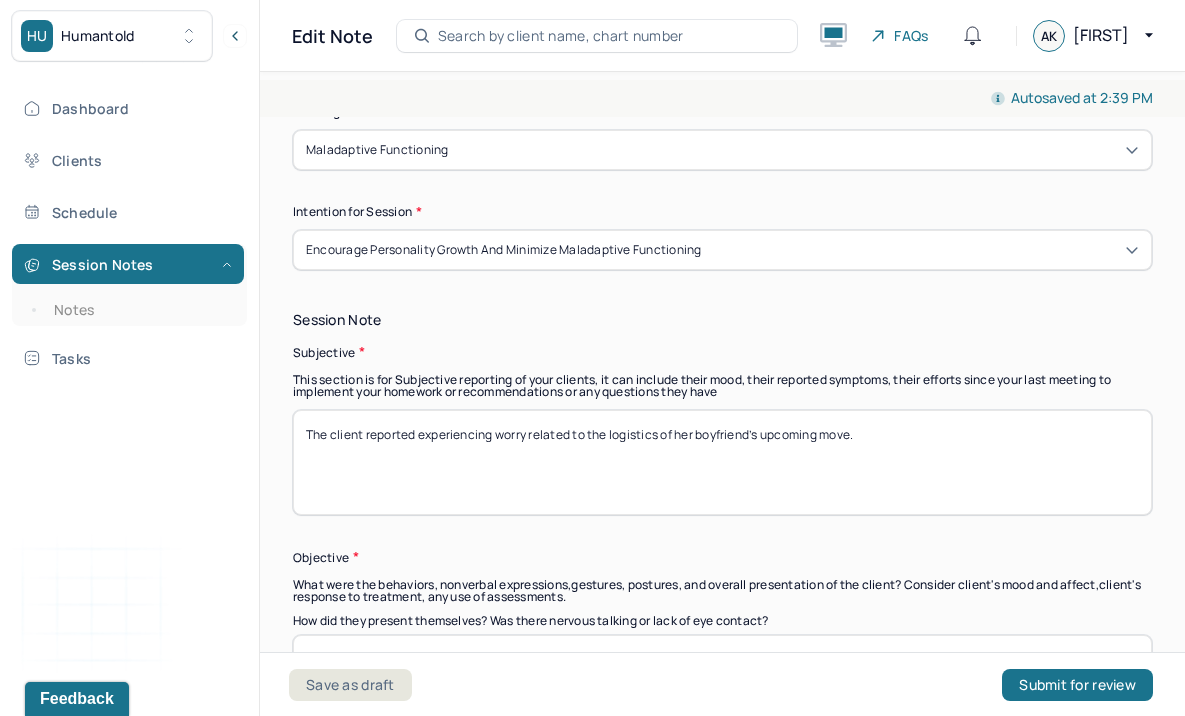 type on "The client presented with anger, frustration, anxiety, and a sense of overwhelm. She remained communicative and engaged throughout the session, maintaining consistent eye contact and actively contributing to the discussion." 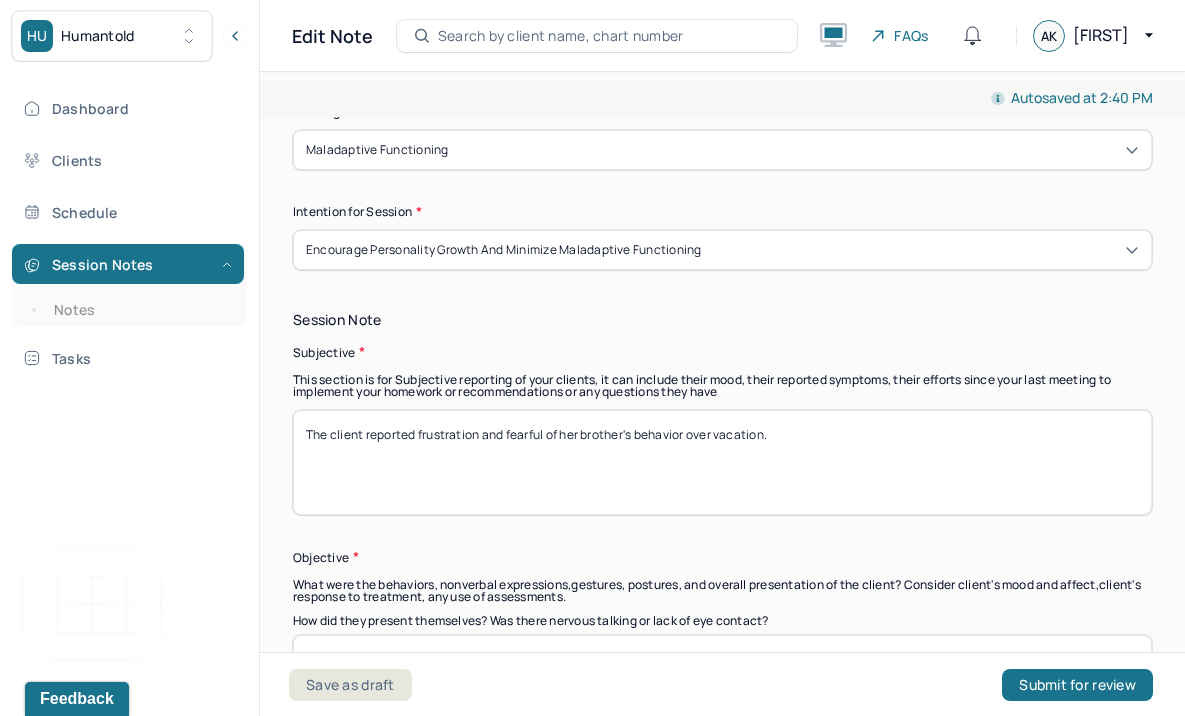 drag, startPoint x: 815, startPoint y: 427, endPoint x: 90, endPoint y: 426, distance: 725.0007 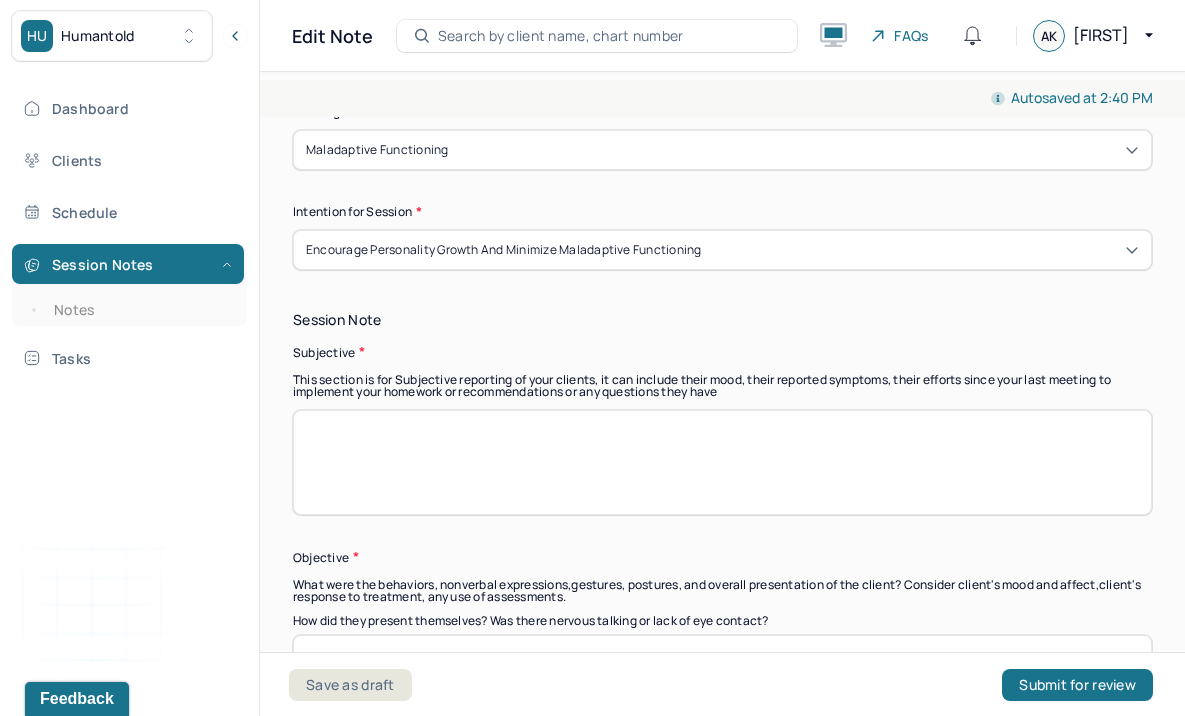 paste on "The client reported feeling frustrated and fearful in response to her brother's behavior during their vacation." 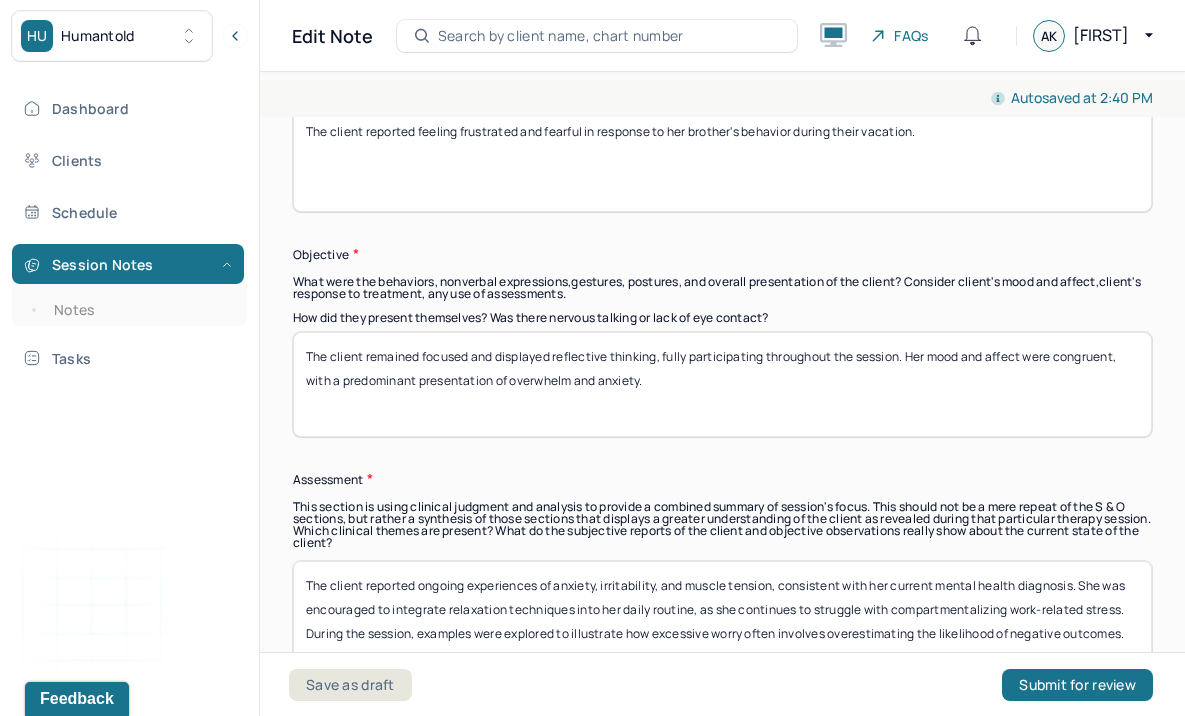 scroll, scrollTop: 1517, scrollLeft: 0, axis: vertical 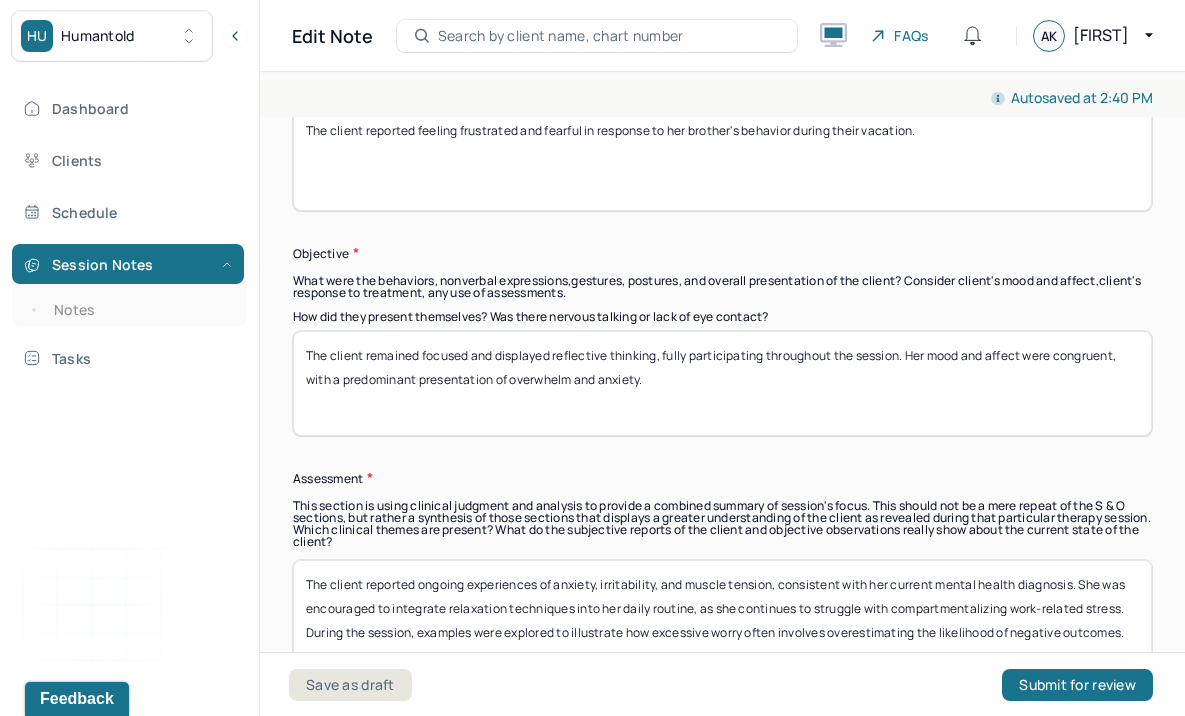 type on "The client reported feeling frustrated and fearful in response to her brother's behavior during their vacation." 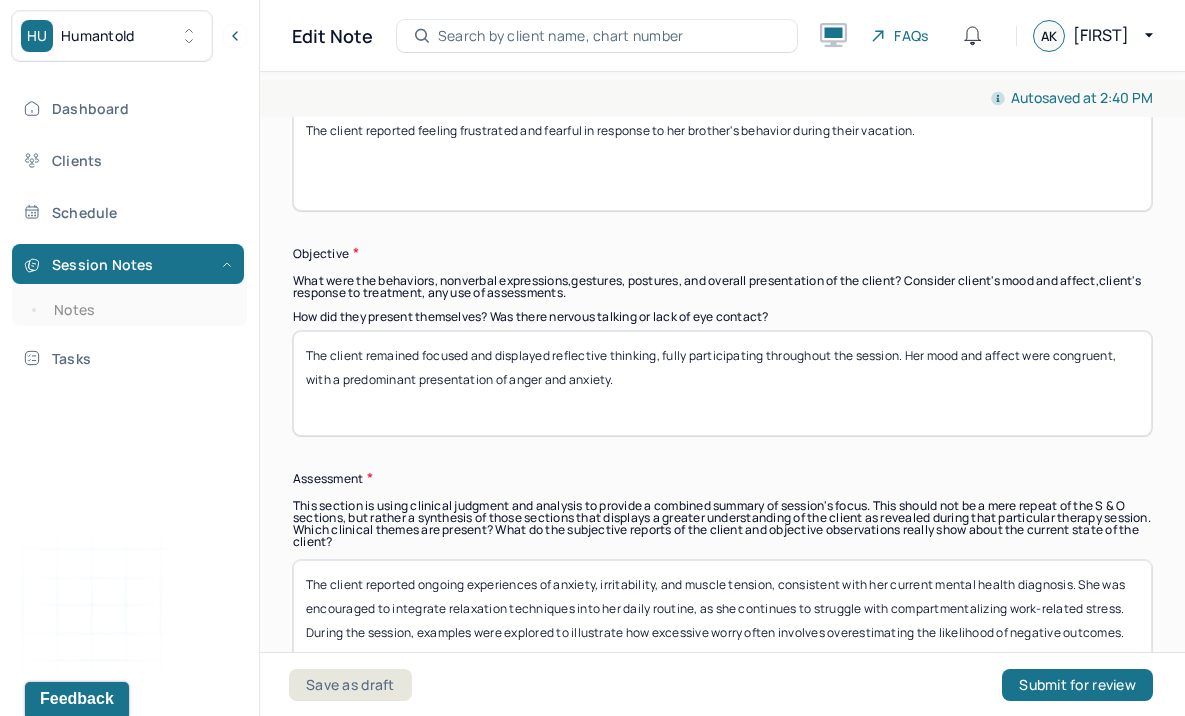 drag, startPoint x: 614, startPoint y: 377, endPoint x: 572, endPoint y: 377, distance: 42 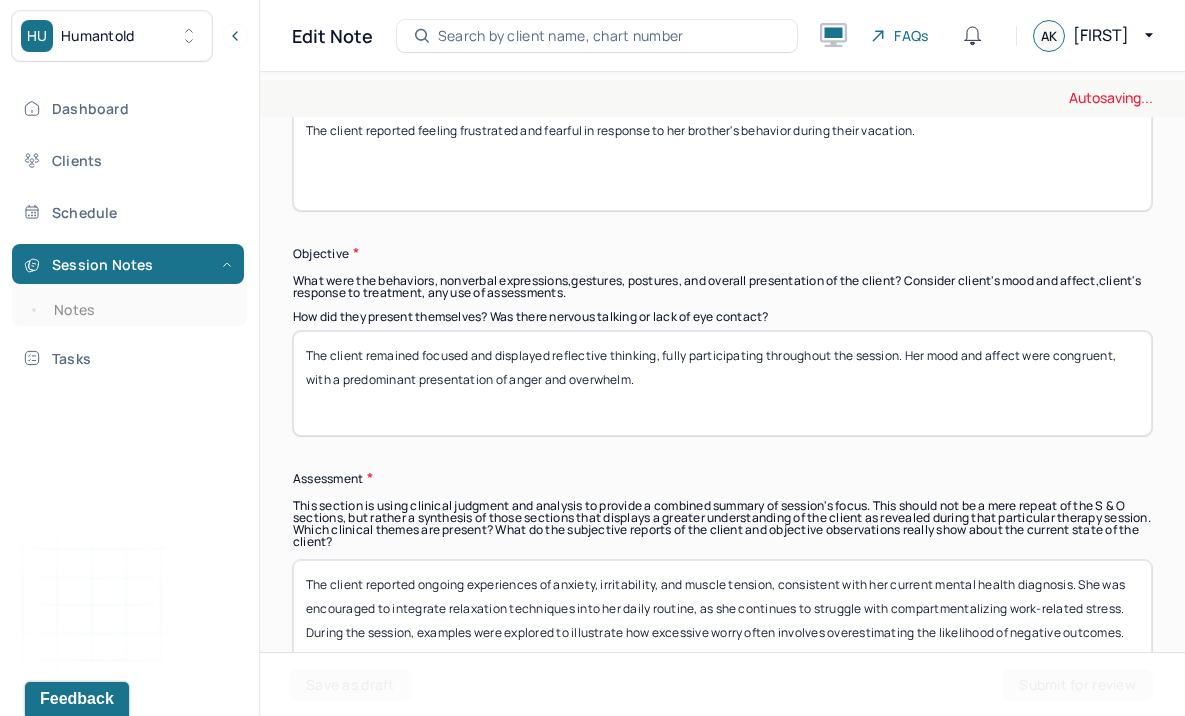 drag, startPoint x: 678, startPoint y: 384, endPoint x: 259, endPoint y: 310, distance: 425.48444 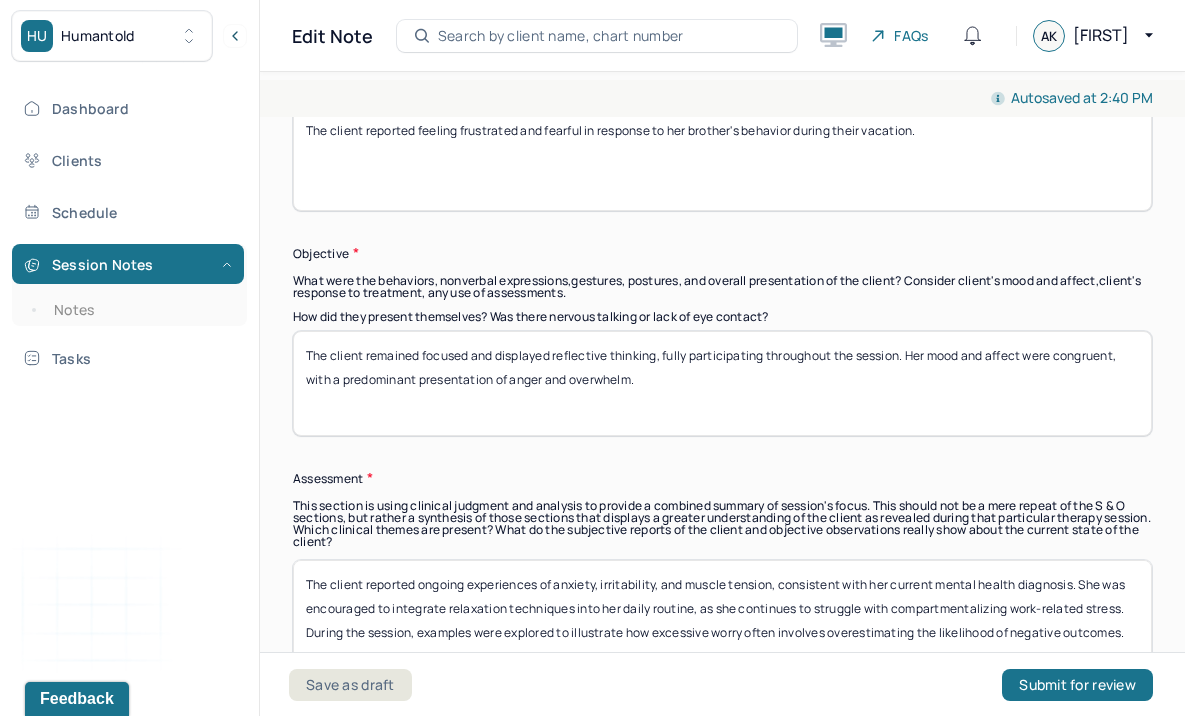 type on "The client remained focused and displayed reflective thinking, fully participating throughout the session. Her mood and affect were congruent, with a predominant presentation of anger and overwhelm." 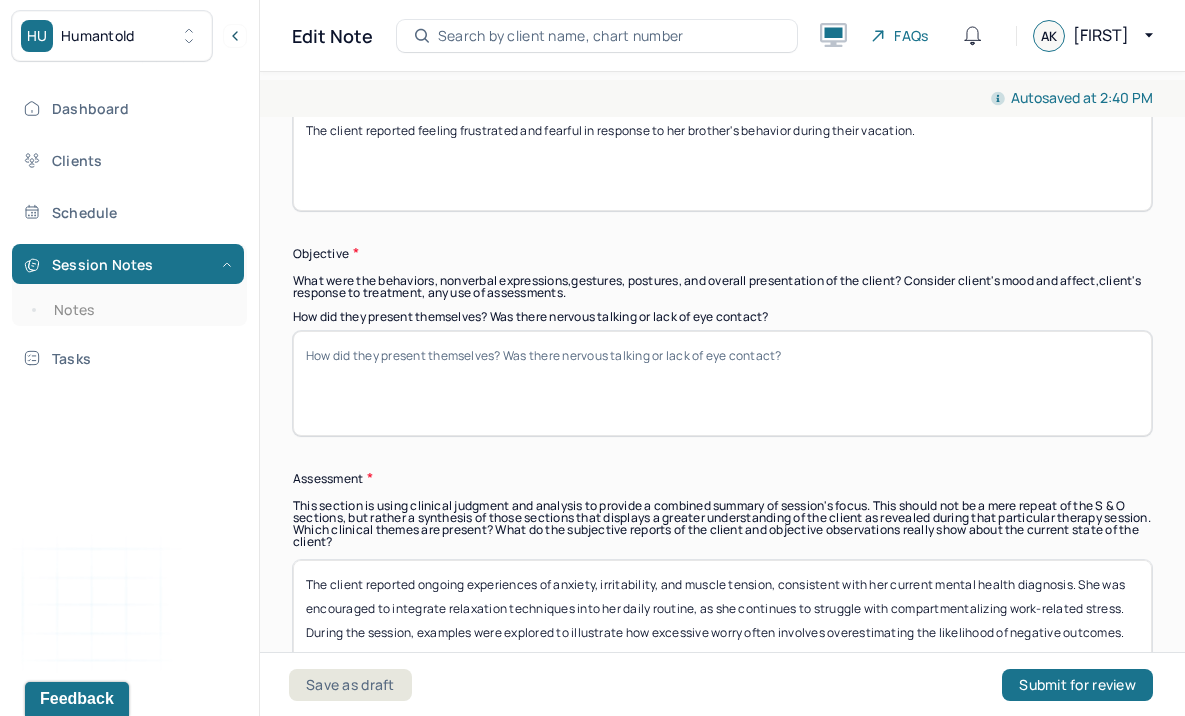 paste on "The client remained attentive and exhibited thoughtful insight, actively participating throughout the session. Her emotional state and expression were aligned, with anger and a sense of overwhelm being most apparent." 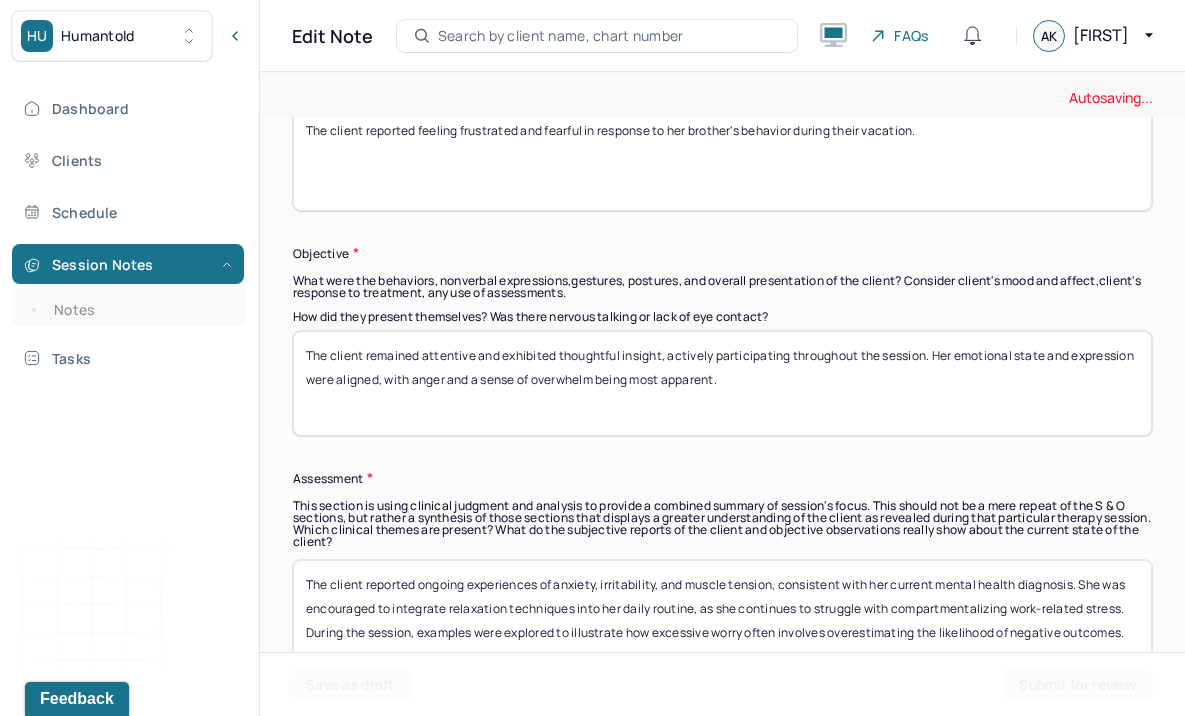 scroll, scrollTop: 40, scrollLeft: 0, axis: vertical 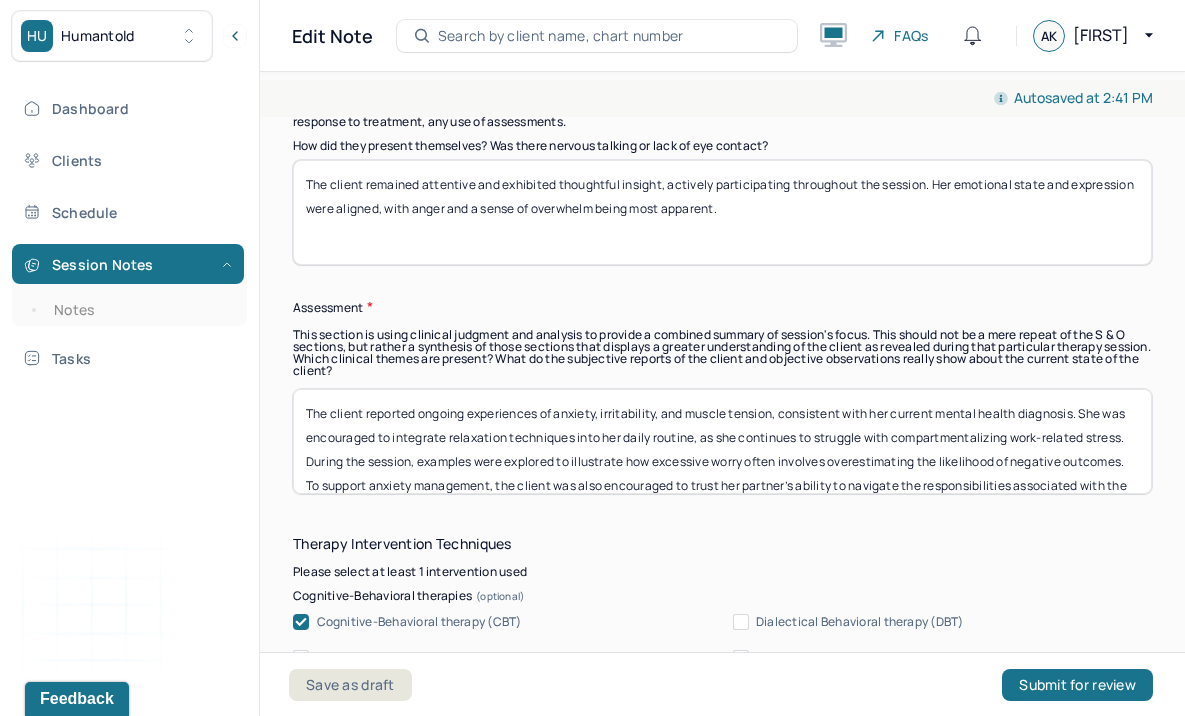 type on "The client remained attentive and exhibited thoughtful insight, actively participating throughout the session. Her emotional state and expression were aligned, with anger and a sense of overwhelm being most apparent." 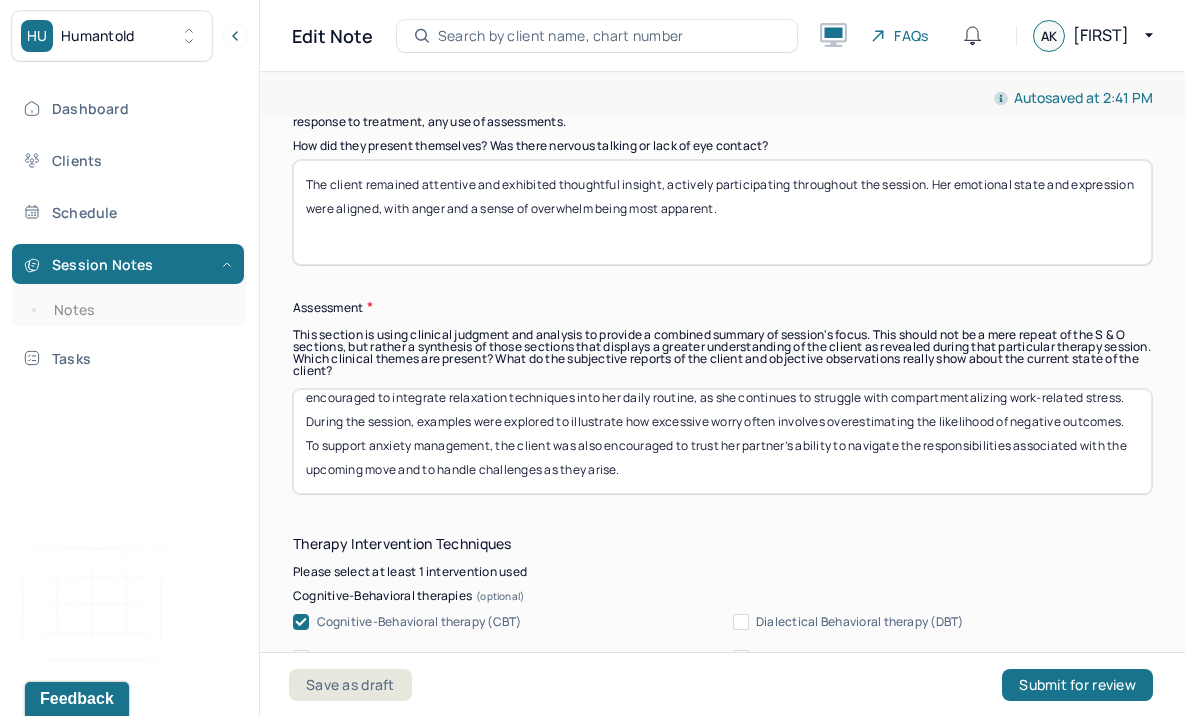 scroll, scrollTop: 0, scrollLeft: 0, axis: both 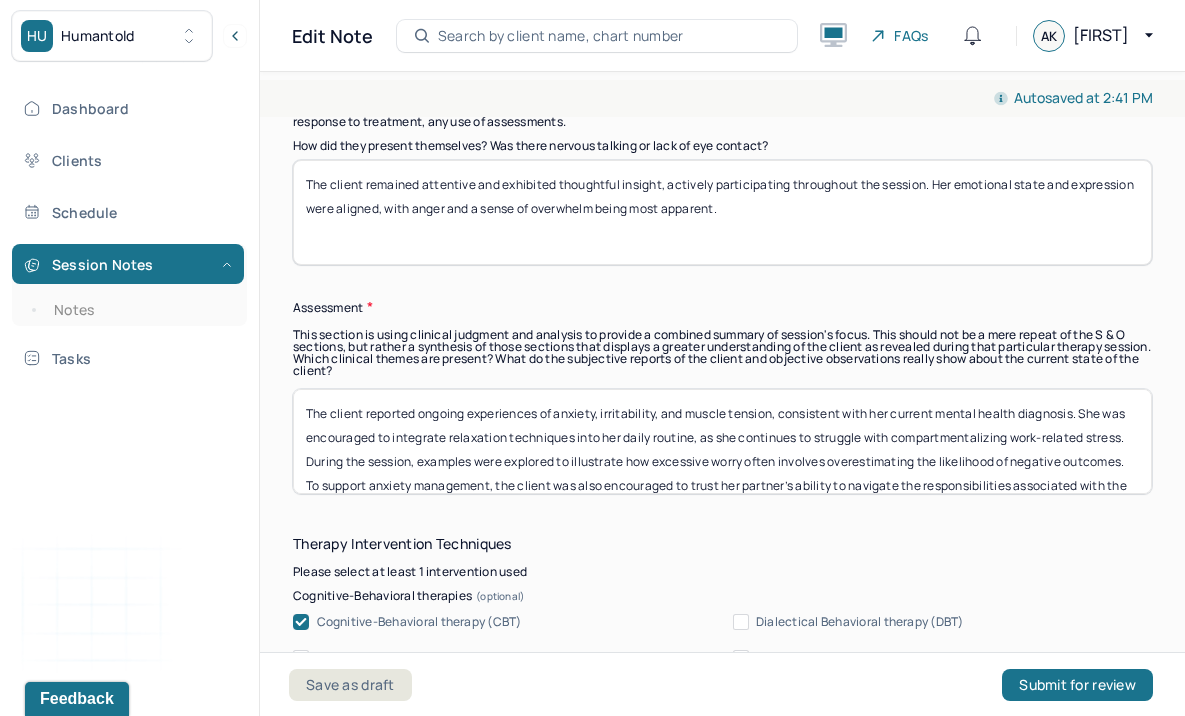 drag, startPoint x: 1084, startPoint y: 410, endPoint x: 1139, endPoint y: 454, distance: 70.434364 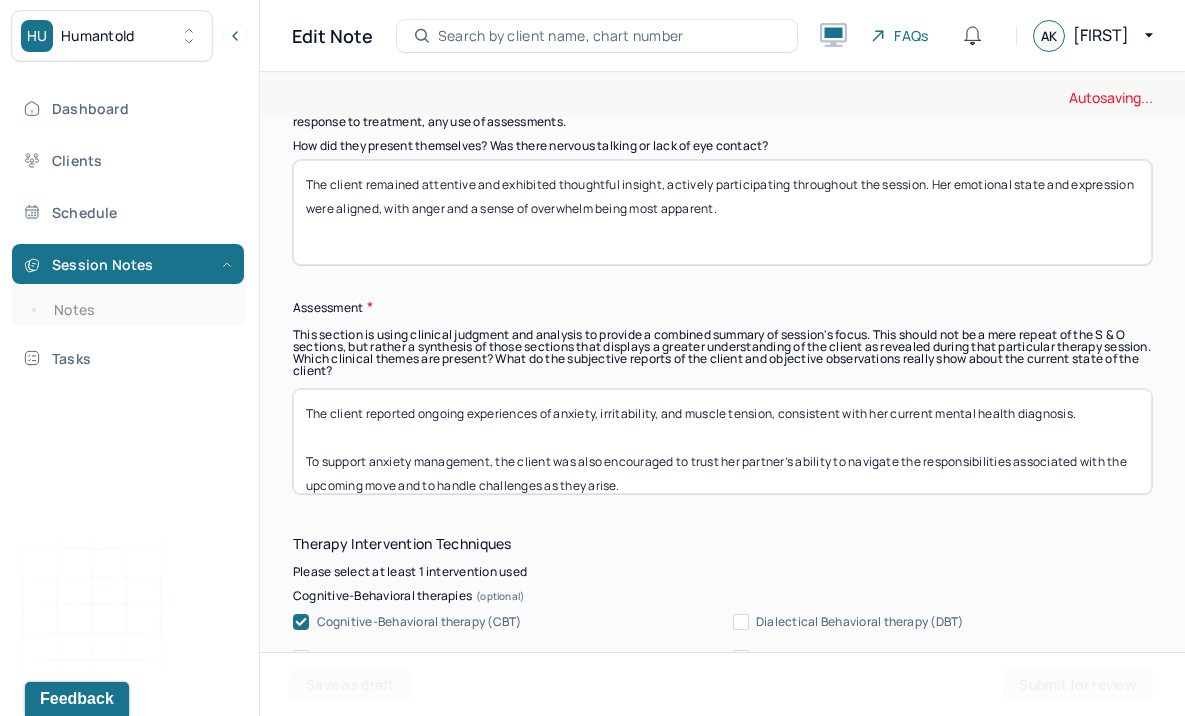 scroll, scrollTop: 16, scrollLeft: 0, axis: vertical 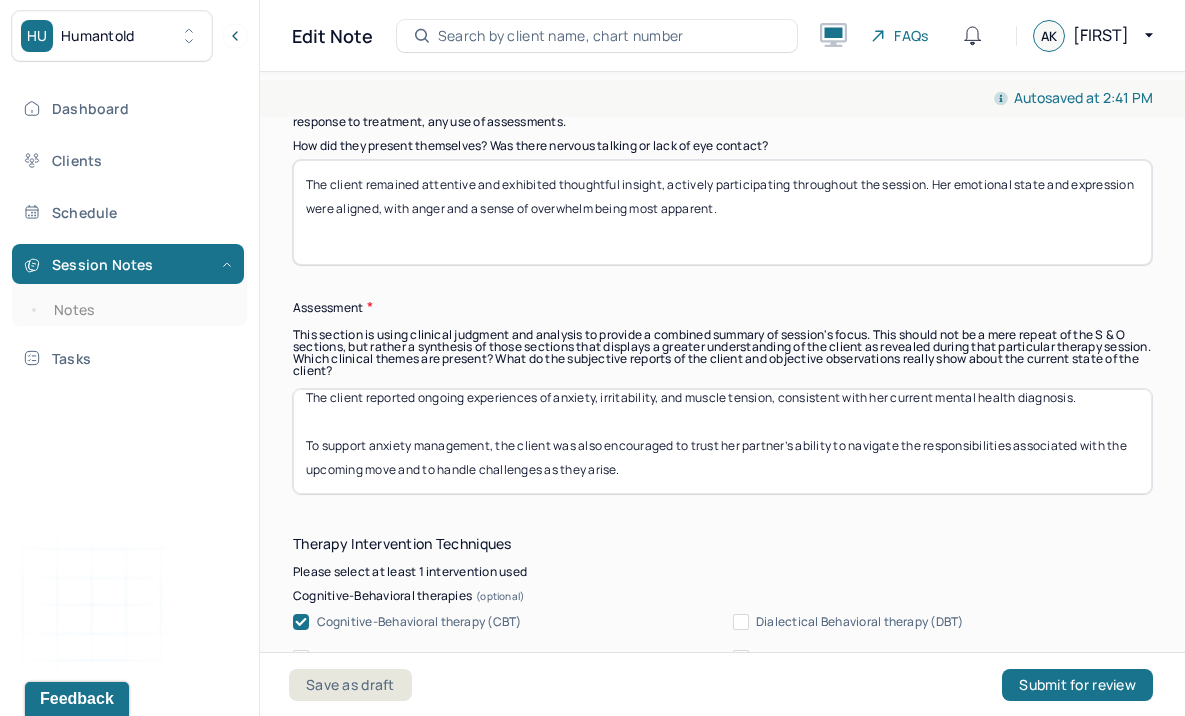 drag, startPoint x: 552, startPoint y: 443, endPoint x: 691, endPoint y: 462, distance: 140.29256 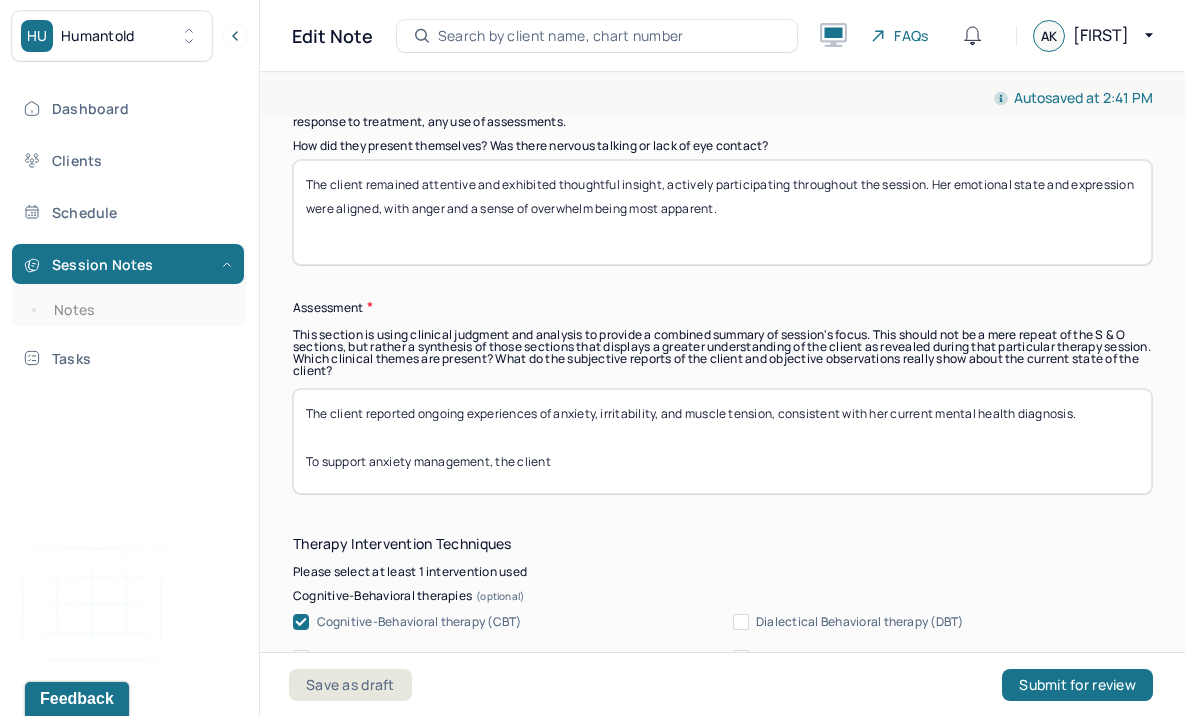 scroll, scrollTop: 0, scrollLeft: 0, axis: both 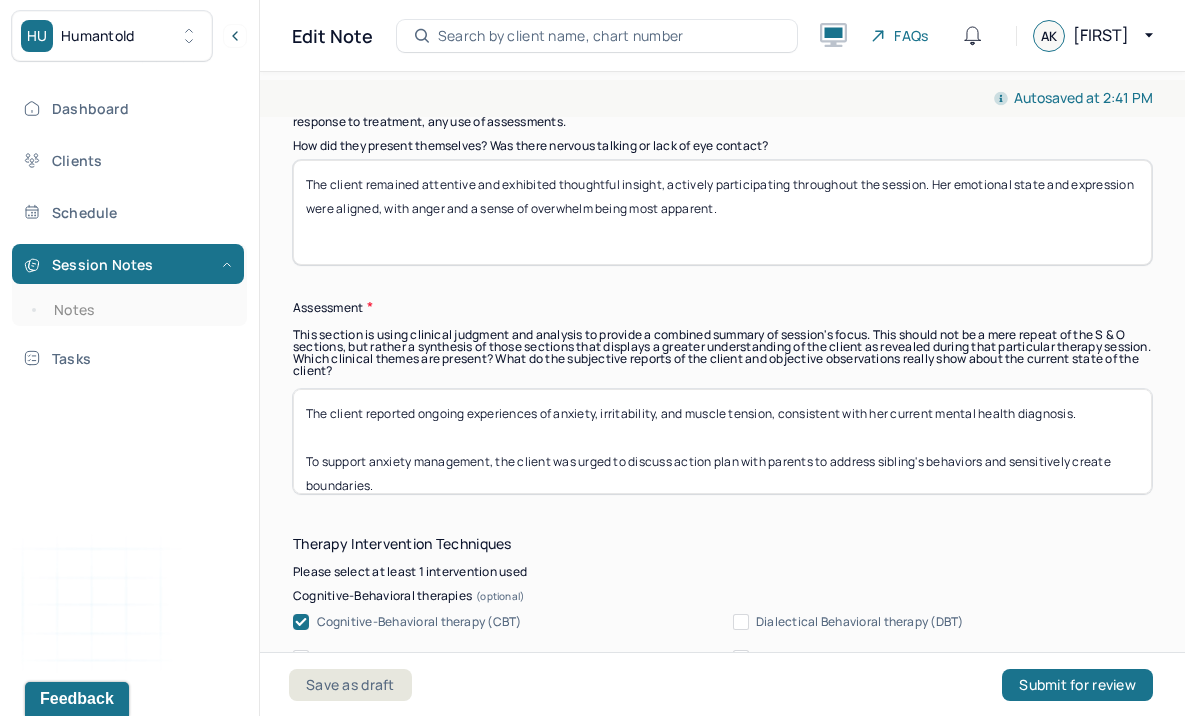click on "The client reported ongoing experiences of anxiety, irritability, and muscle tension, consistent with her current mental health diagnosis.
To support anxiety management, the client was urged to discuss action plan with parents to address sibling's behaviors and sensitively create boundaries." at bounding box center [722, 441] 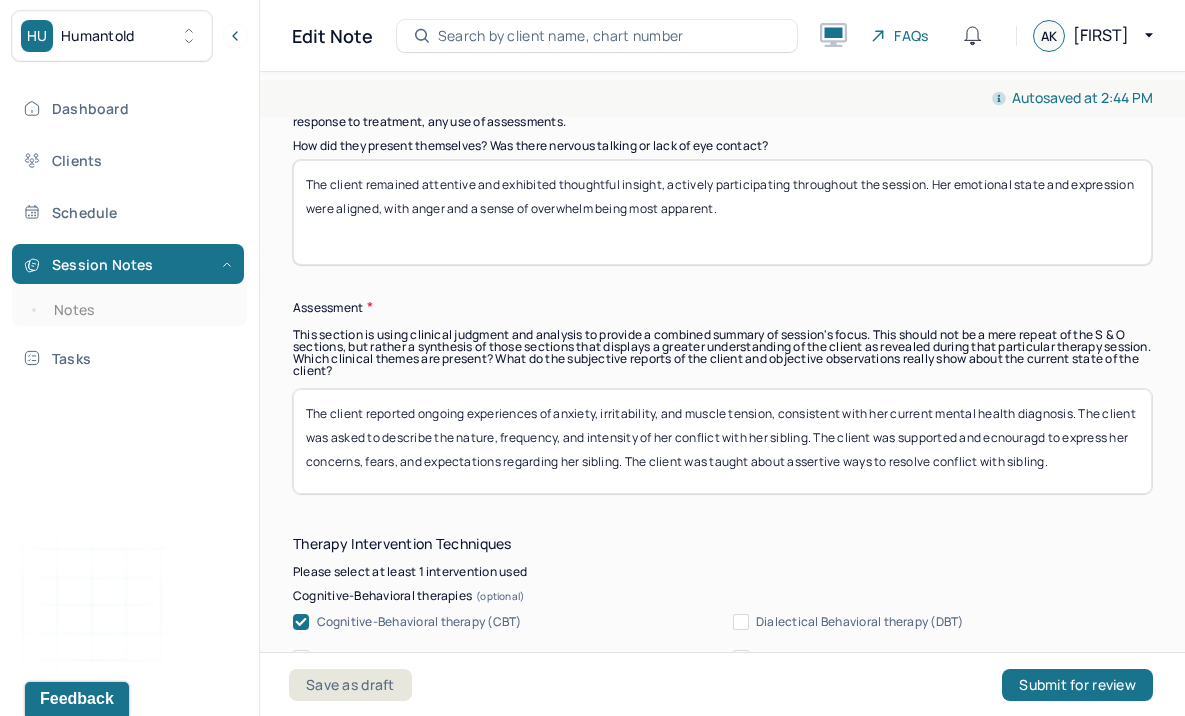 scroll, scrollTop: 64, scrollLeft: 0, axis: vertical 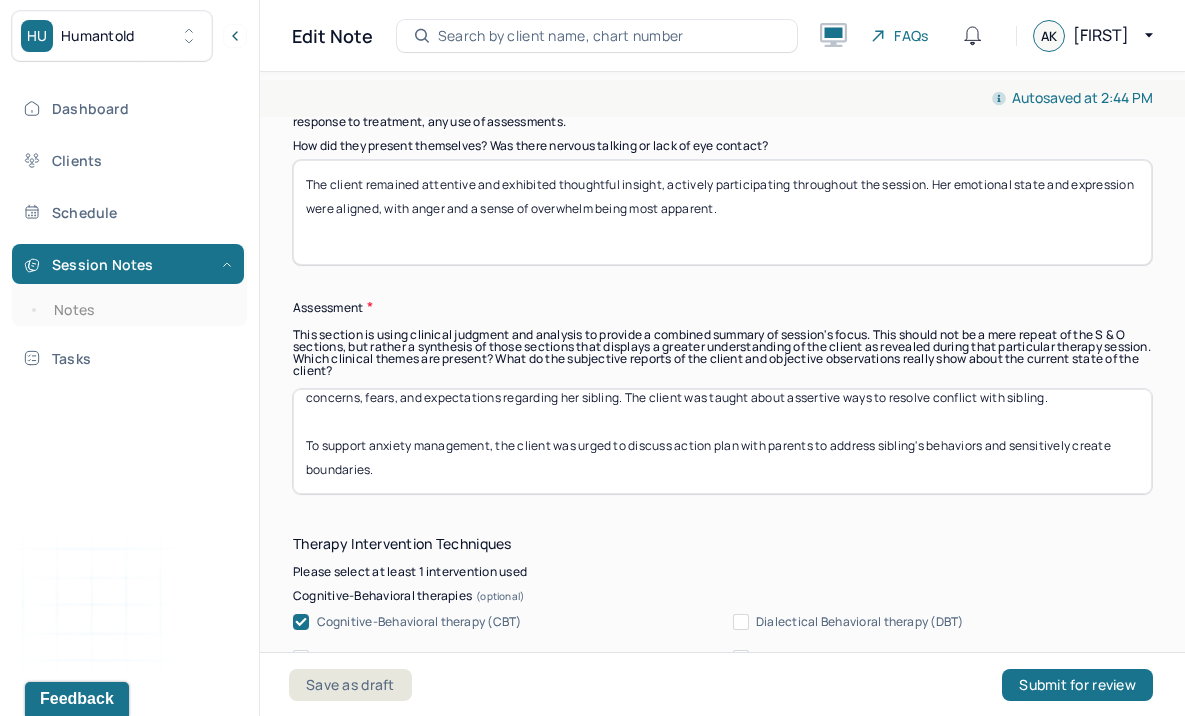 click on "The client reported ongoing experiences of anxiety, irritability, and muscle tension, consistent with her current mental health diagnosis. The client was asked to describe the nature, frequency, and intensity of her conflict with her sibling. The client was supported and ecnouragd to express her concerns, fears, and expectations regarding her sibling. The client was taught about assertive ways to resolve conflict with sibling.
To support anxiety management, the client was urged to discuss action plan with parents to address sibling's behaviors and sensitively create boundaries." at bounding box center (722, 441) 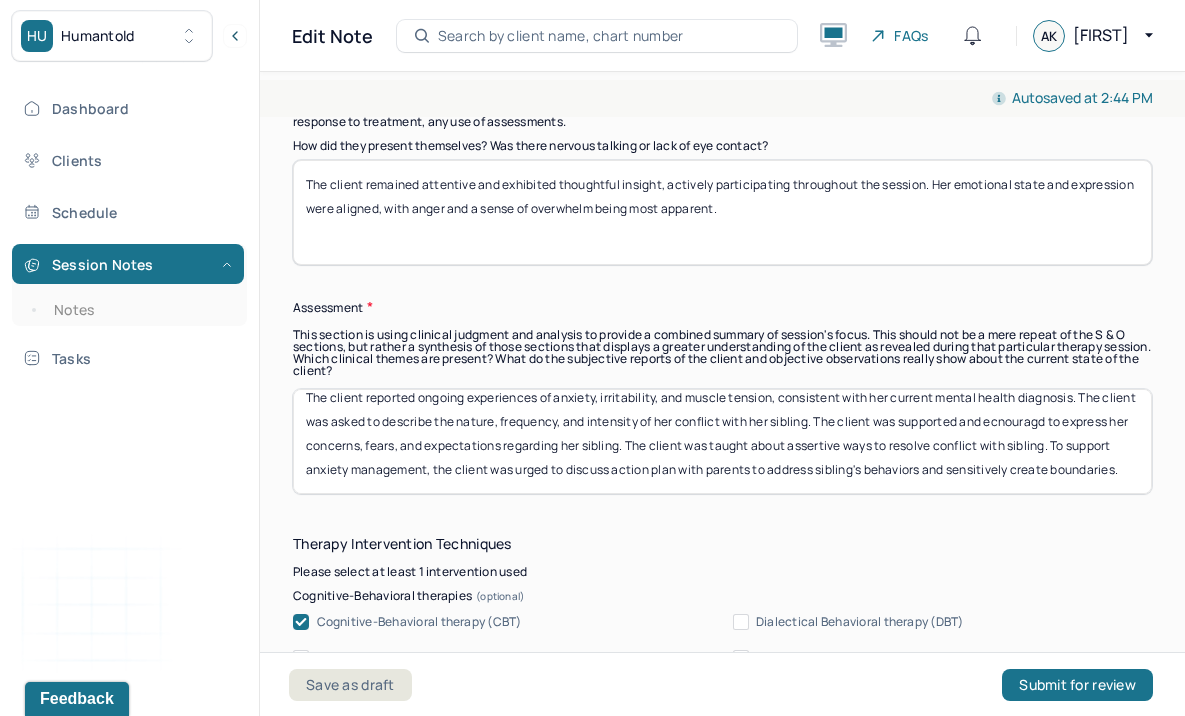 scroll, scrollTop: 40, scrollLeft: 0, axis: vertical 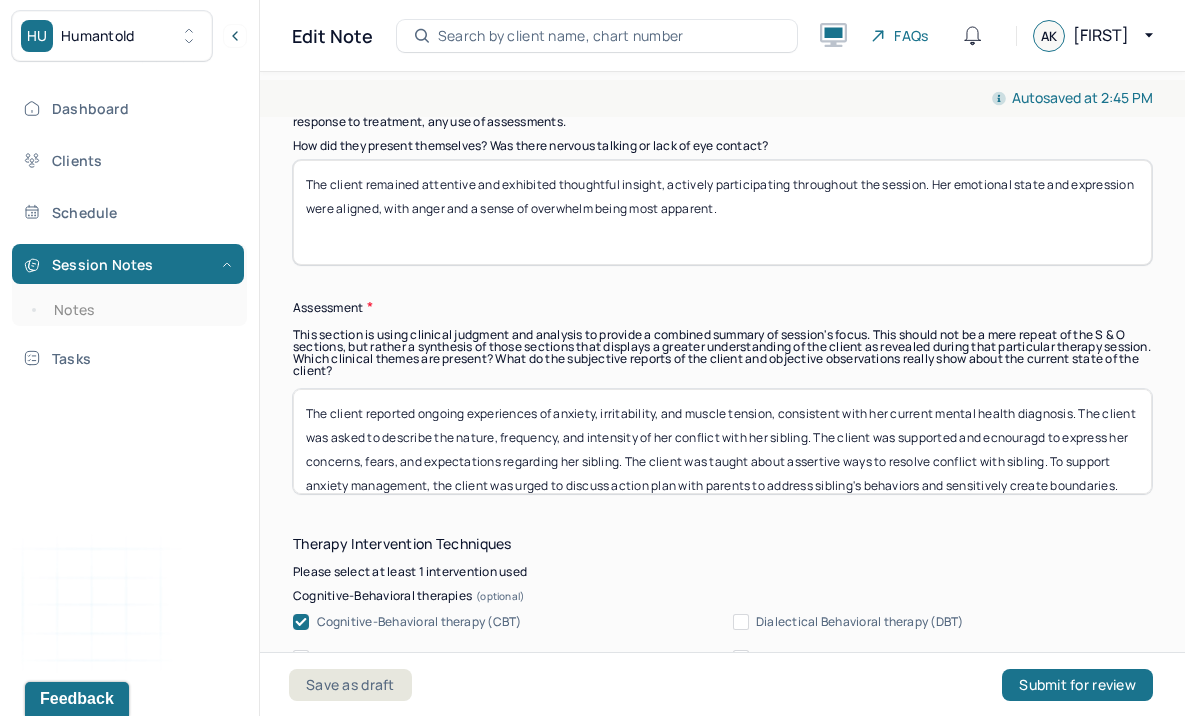 drag, startPoint x: 384, startPoint y: 467, endPoint x: 265, endPoint y: 216, distance: 277.7805 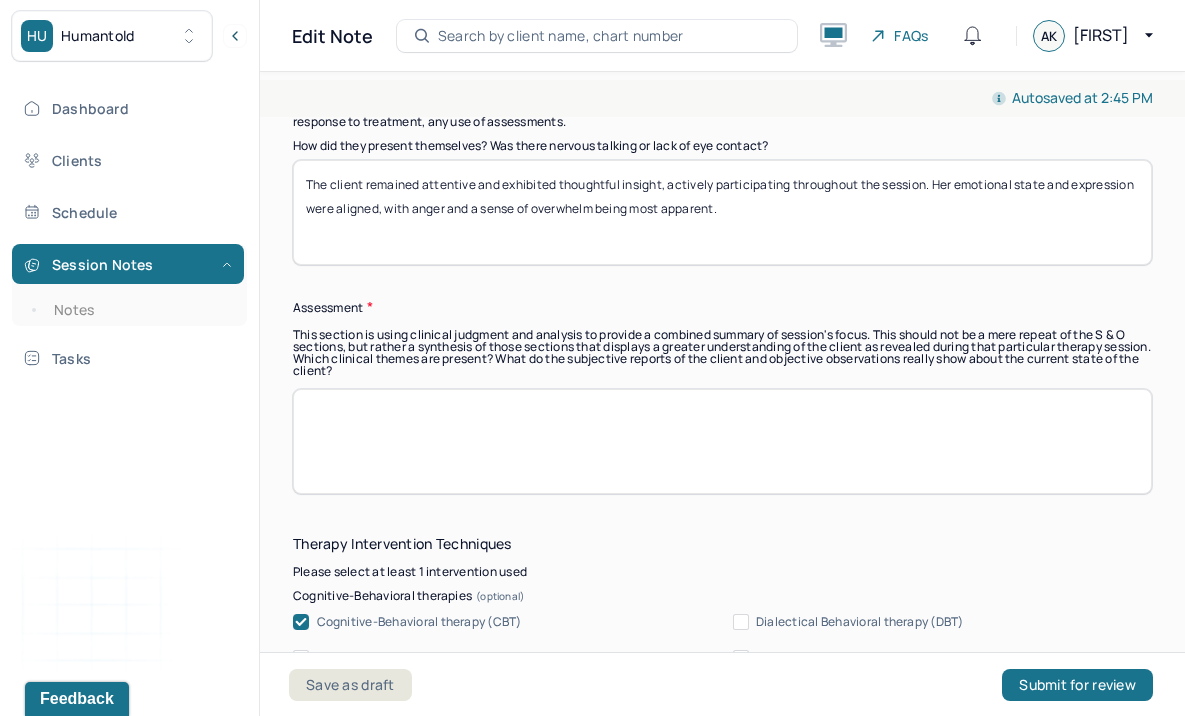 paste on "The client reported ongoing symptoms of anxiety, irritability, and muscle tension, consistent with her current mental health diagnosis. She was prompted to describe the nature, frequency, and intensity of her conflicts with her sibling. The client was supported and encouraged to express her concerns, fears, and expectations related to the relationship. Psychoeducation was provided on assertive communication and conflict resolution strategies. To aid in anxiety management, the client was encouraged to collaborate with her parents on an action plan to address her sibling’s behaviors and to establish clear, respectful boundaries." 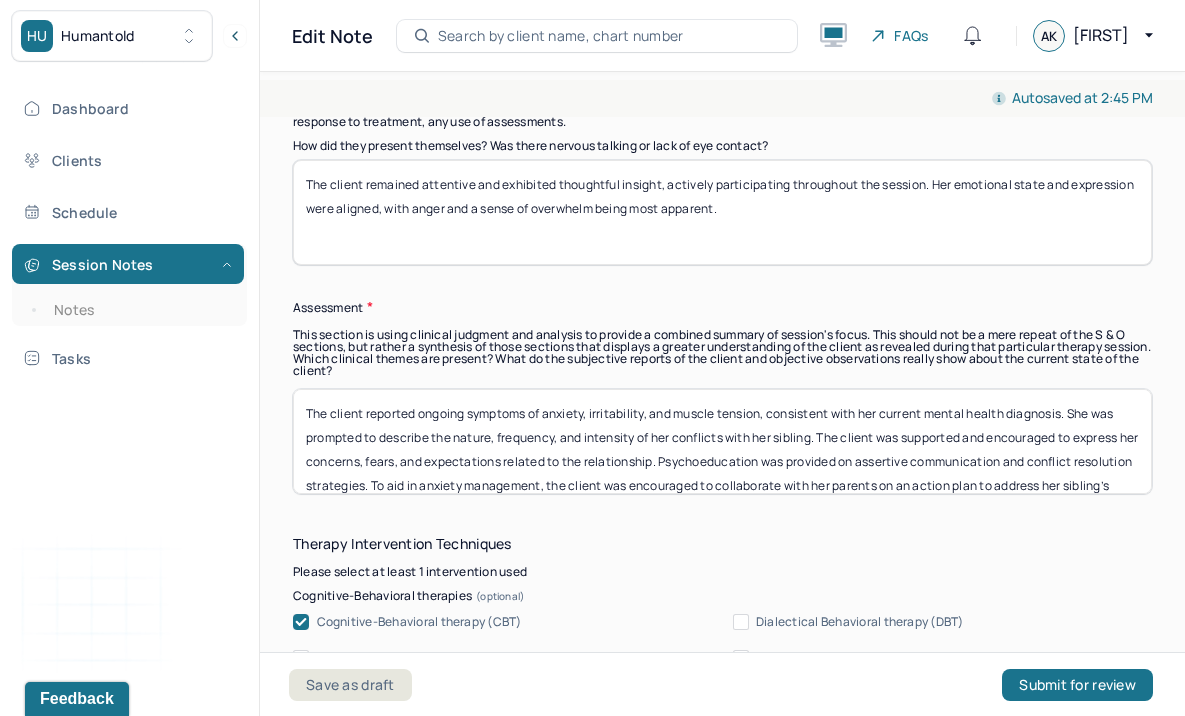 scroll, scrollTop: 40, scrollLeft: 0, axis: vertical 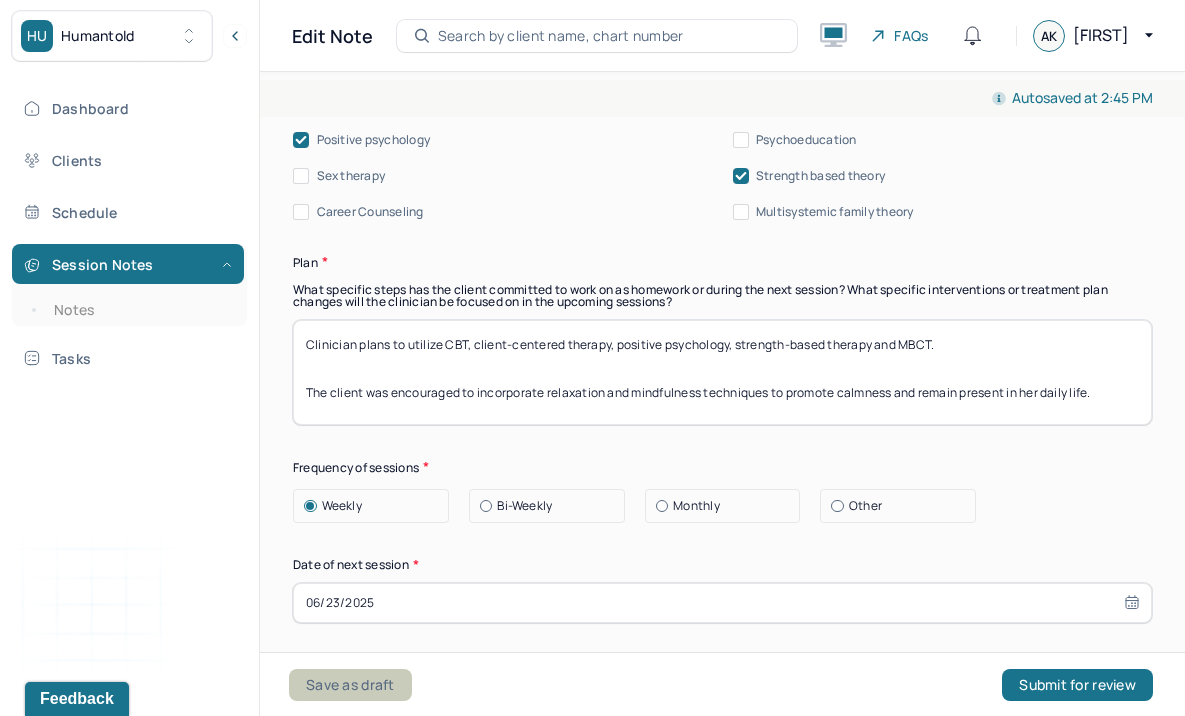 type on "The client reported ongoing symptoms of anxiety, irritability, and muscle tension, consistent with her current mental health diagnosis. She was prompted to describe the nature, frequency, and intensity of her conflicts with her sibling. The client was supported and encouraged to express her concerns, fears, and expectations related to the relationship. Psychoeducation was provided on assertive communication and conflict resolution strategies. To aid in anxiety management, the client was encouraged to collaborate with her parents on an action plan to address her sibling’s behaviors and to establish clear, respectful boundaries." 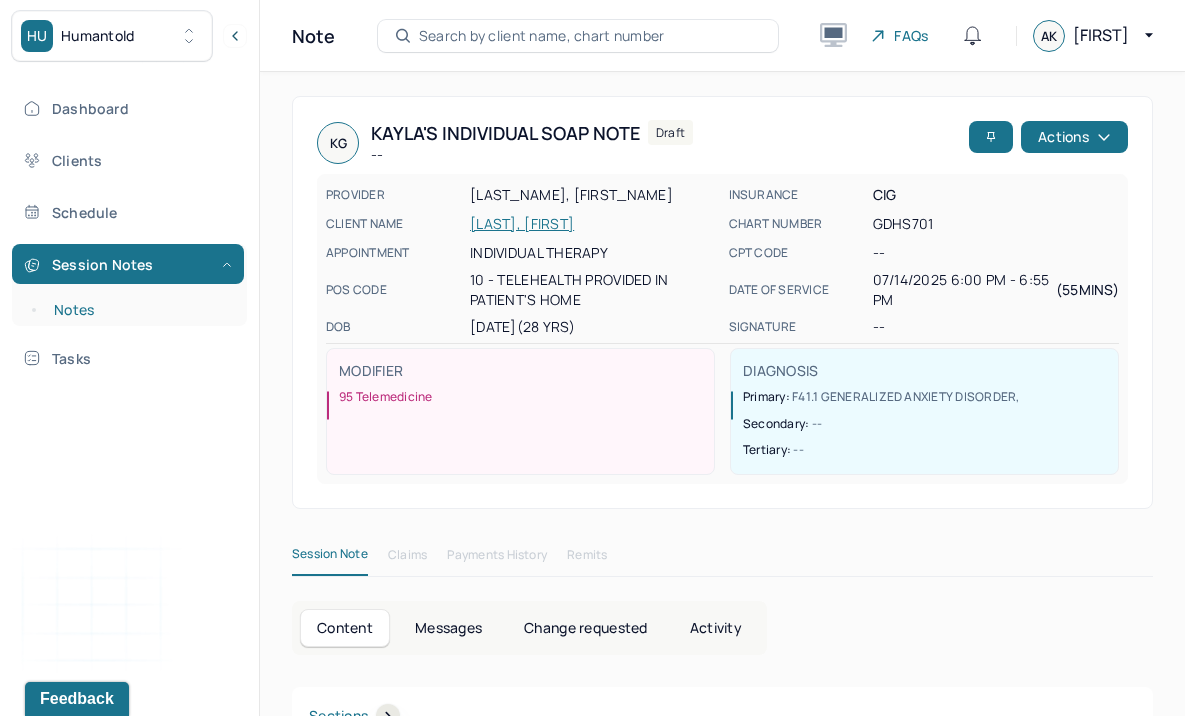 click on "Notes" at bounding box center [139, 310] 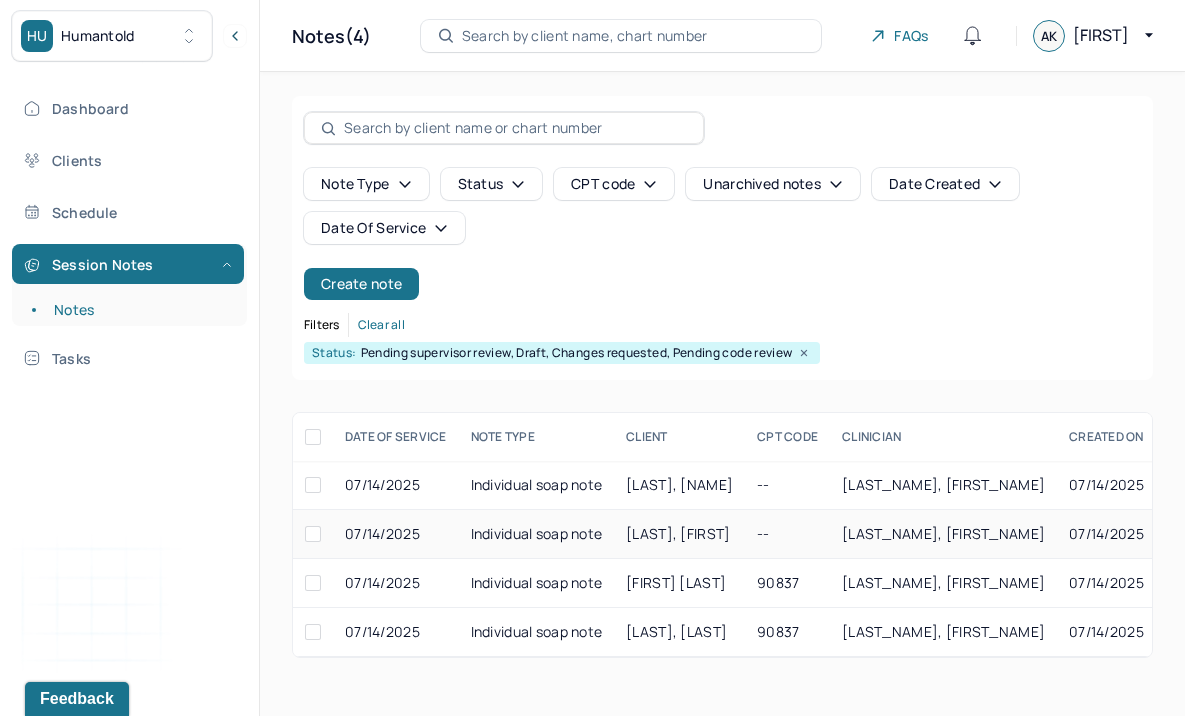 click on "Individual soap note" at bounding box center [537, 534] 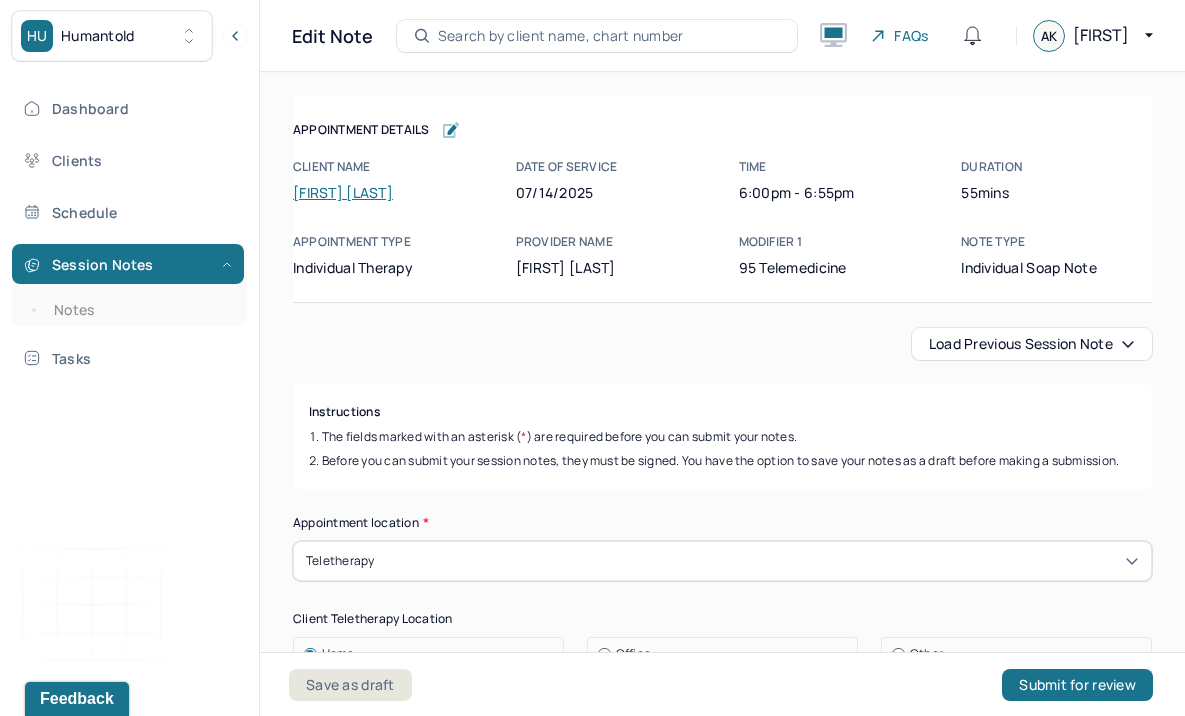 click on "Instructions The fields marked with an asterisk ( * ) are required before you can submit your notes. Before you can submit your session notes, they must be signed. You have the option to save your notes as a draft before making a submission. Appointment location * Teletherapy Client Teletherapy Location Home Office Other Provider Teletherapy Location Home Office Other Consent was received for the teletherapy session The teletherapy session was conducted via video Primary diagnosis * F41.1 GENERALIZED ANXIETY DISORDER Secondary diagnosis (optional) Secondary diagnosis Tertiary diagnosis (optional) Tertiary diagnosis Emotional / Behavioural symptoms demonstrated * The client presented with anger, frustration, anxiety, and a sense of overwhelm. She remained communicative and engaged throughout the session, maintaining consistent eye contact and actively contributing to the discussion. Causing * Maladaptive Functioning Intention for Session * Encourage personality growth and minimize maladaptive functioning EDMR" at bounding box center [722, 2608] 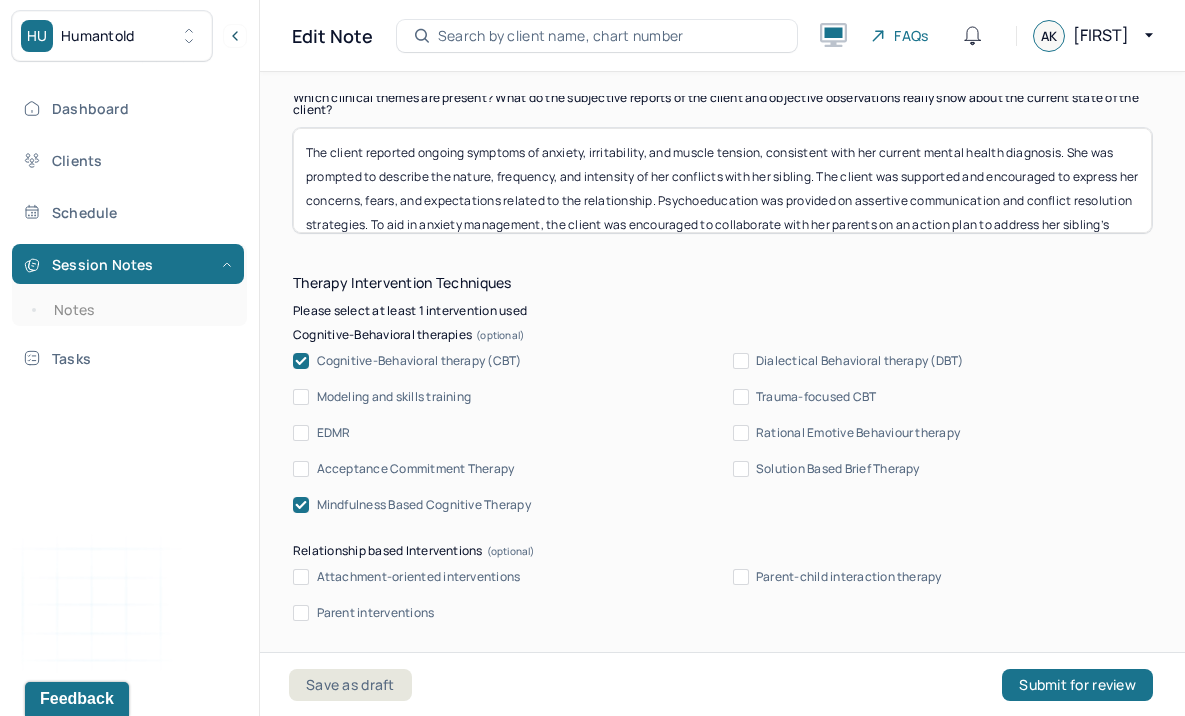 scroll, scrollTop: 1955, scrollLeft: 0, axis: vertical 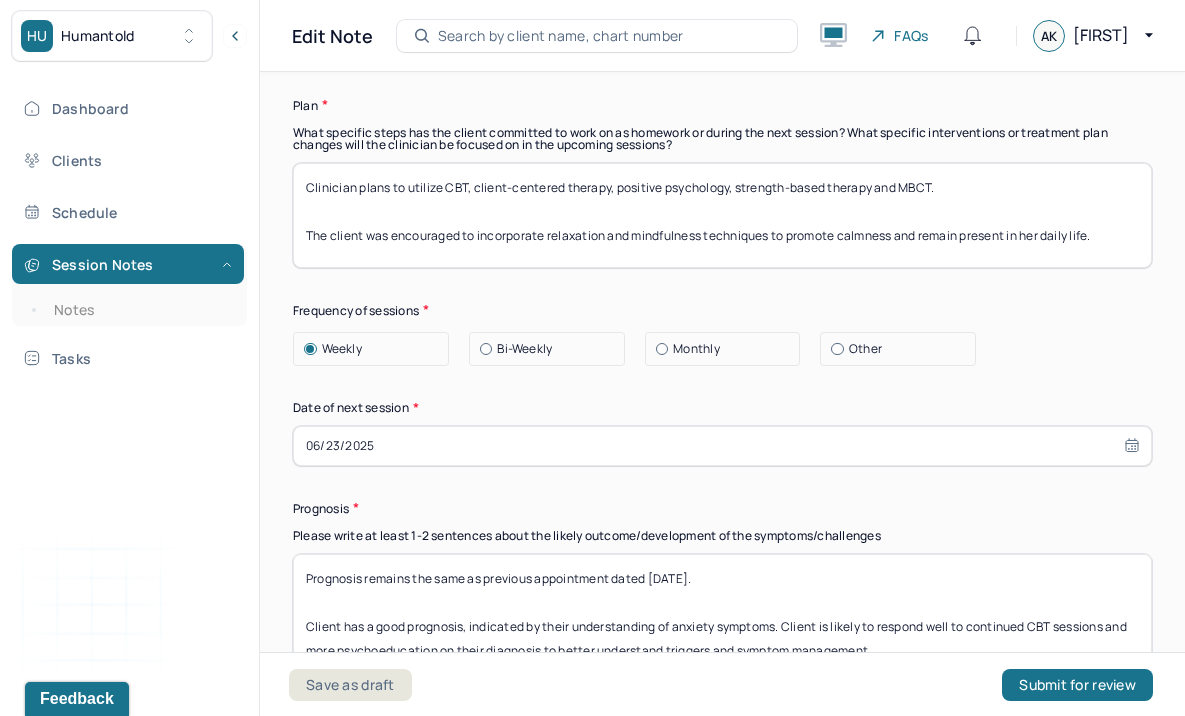 drag, startPoint x: 1115, startPoint y: 232, endPoint x: 477, endPoint y: 232, distance: 638 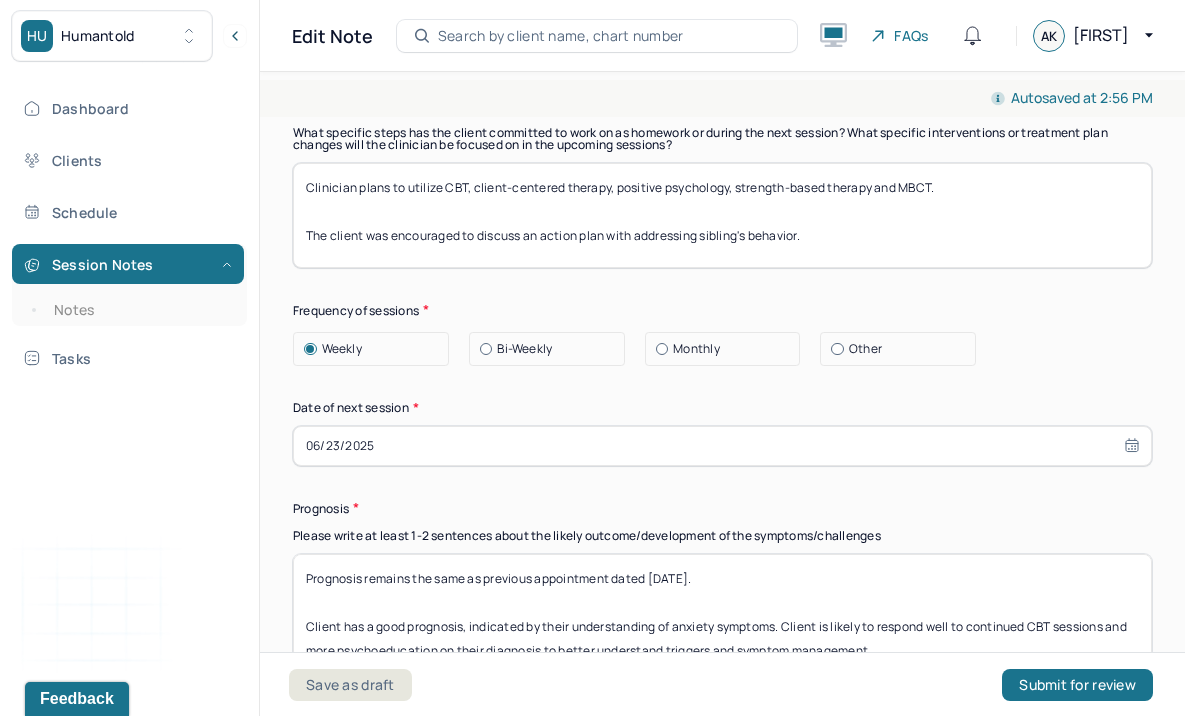 drag, startPoint x: 830, startPoint y: 241, endPoint x: 270, endPoint y: 233, distance: 560.0571 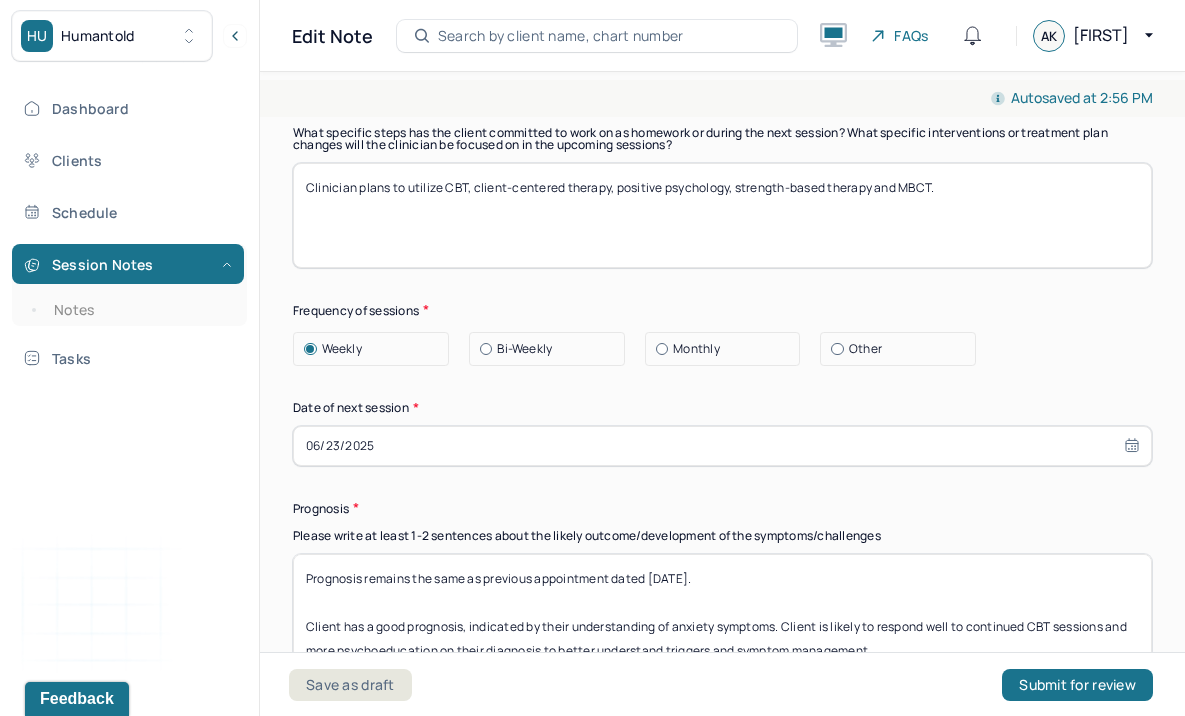 paste on "The client was encouraged to develop and discuss an action plan for addressing her sibling's behavior." 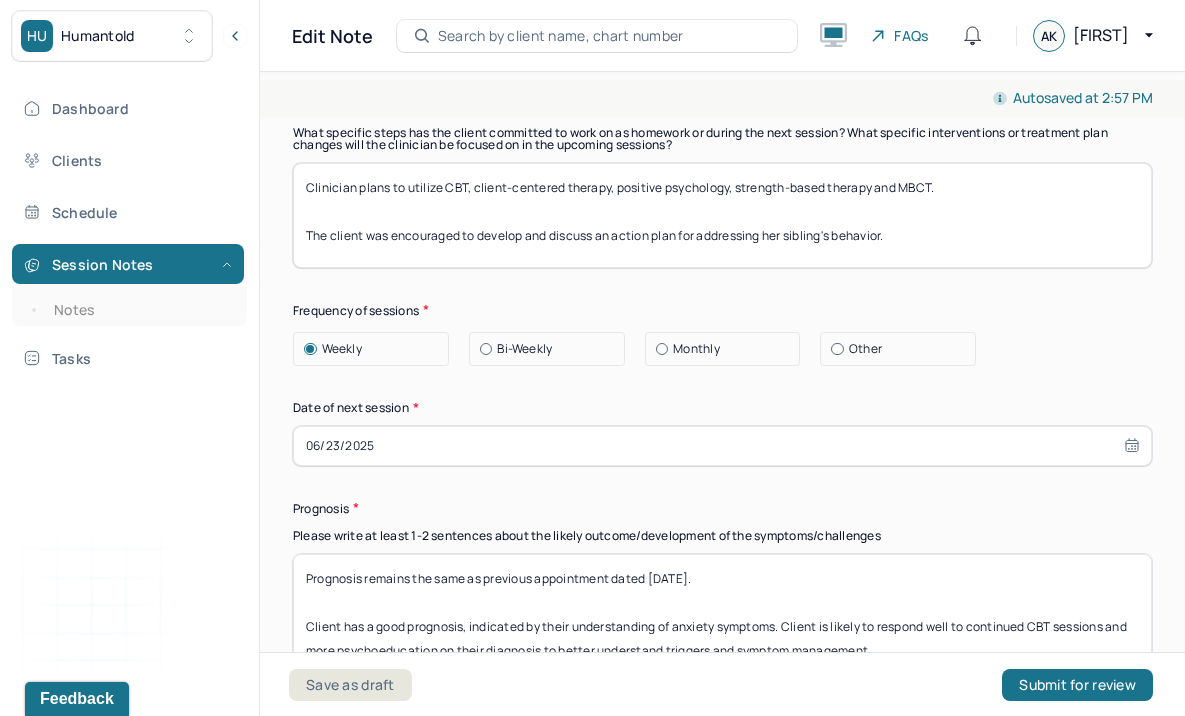 type on "Clinician plans to utilize CBT, client-centered therapy, positive psychology, strength-based therapy and MBCT.
The client was encouraged to develop and discuss an action plan for addressing her sibling's behavior." 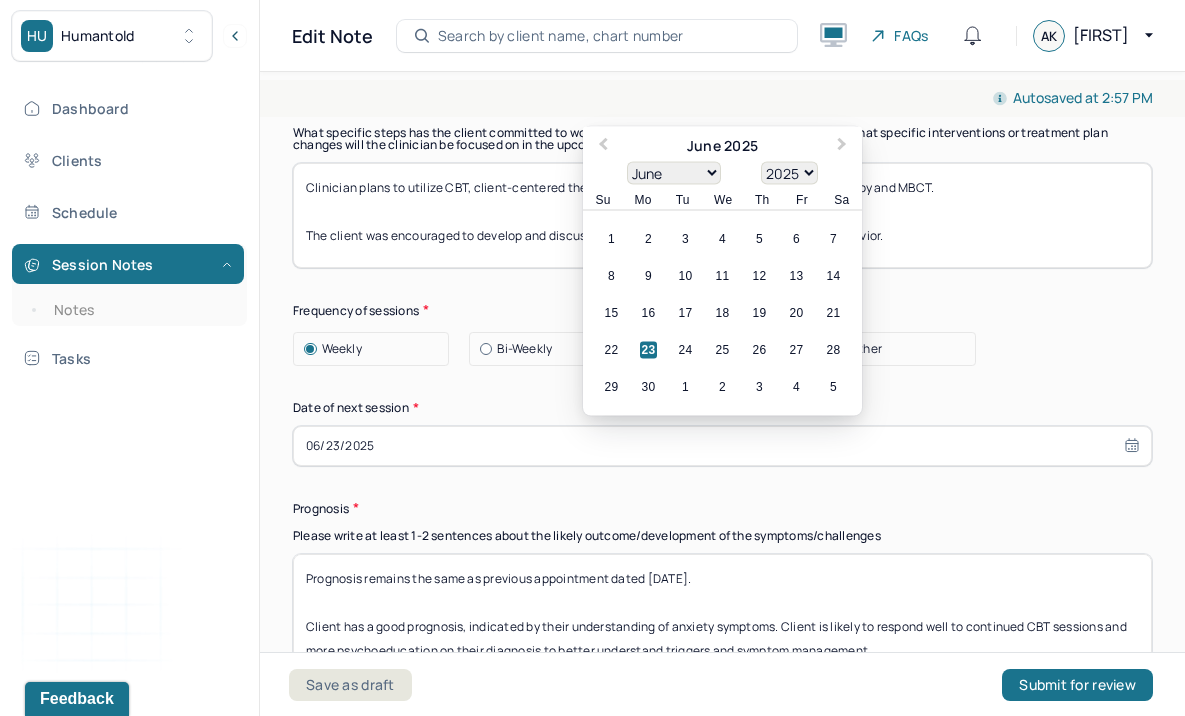 click on "23" at bounding box center (648, 349) 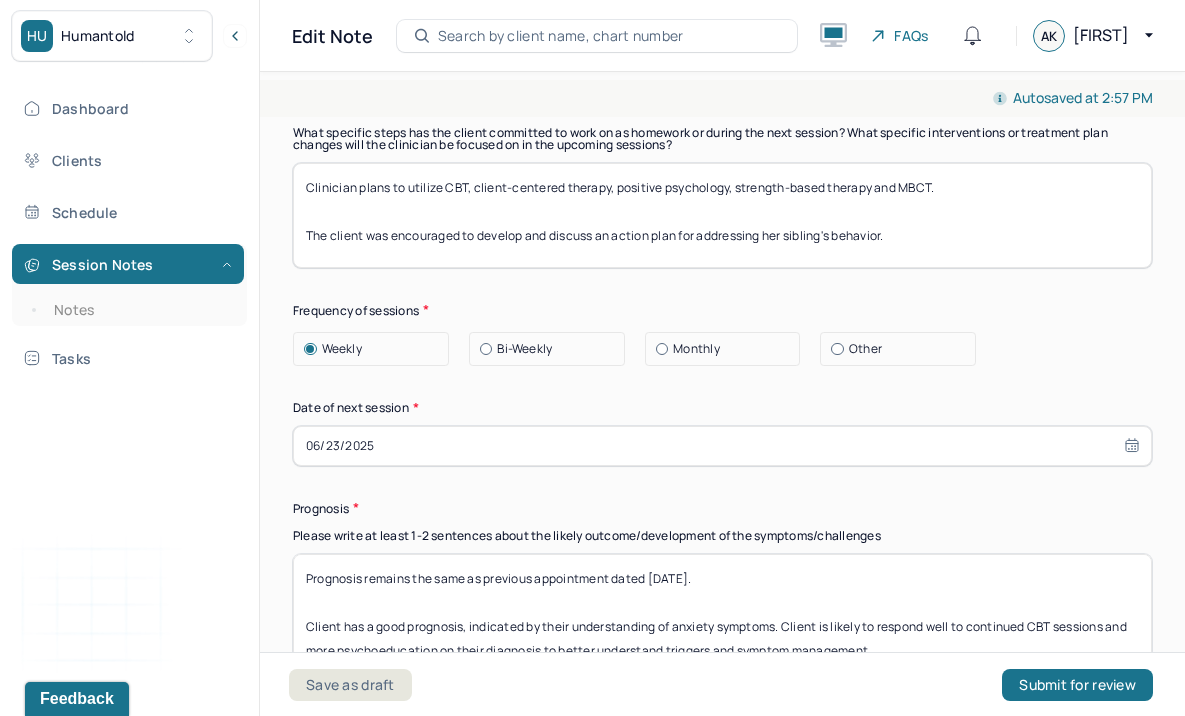 click on "06/23/2025" at bounding box center (722, 446) 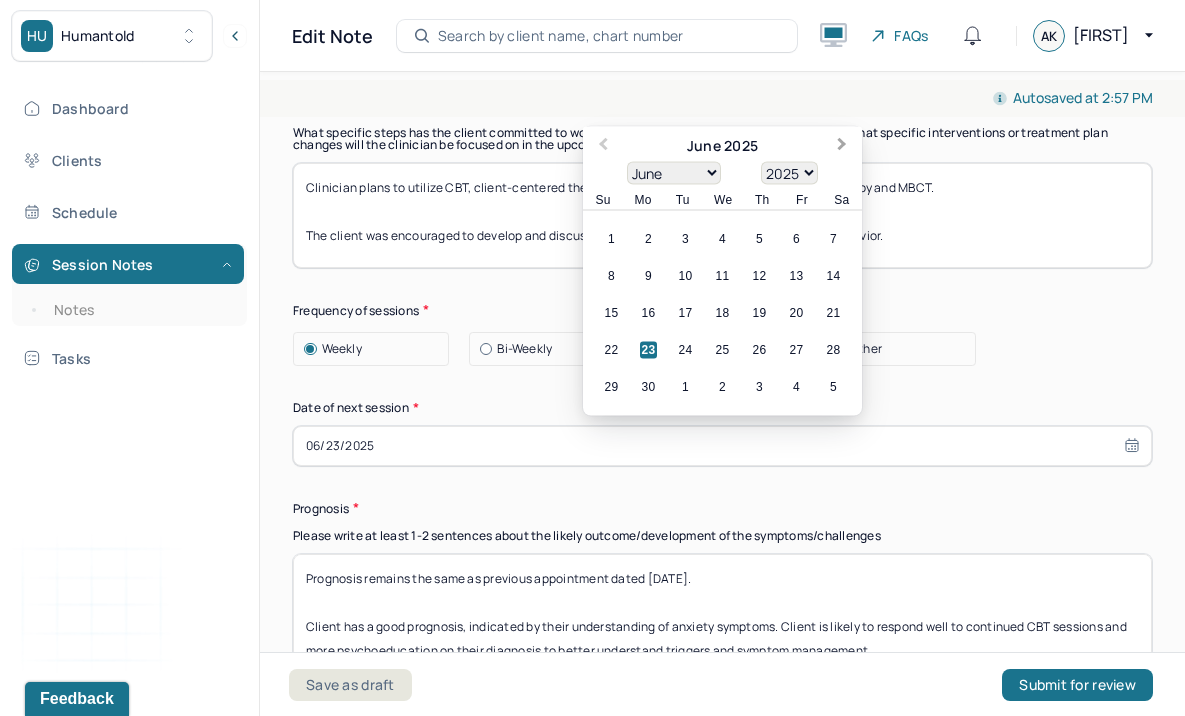 click on "Next Month" at bounding box center (844, 147) 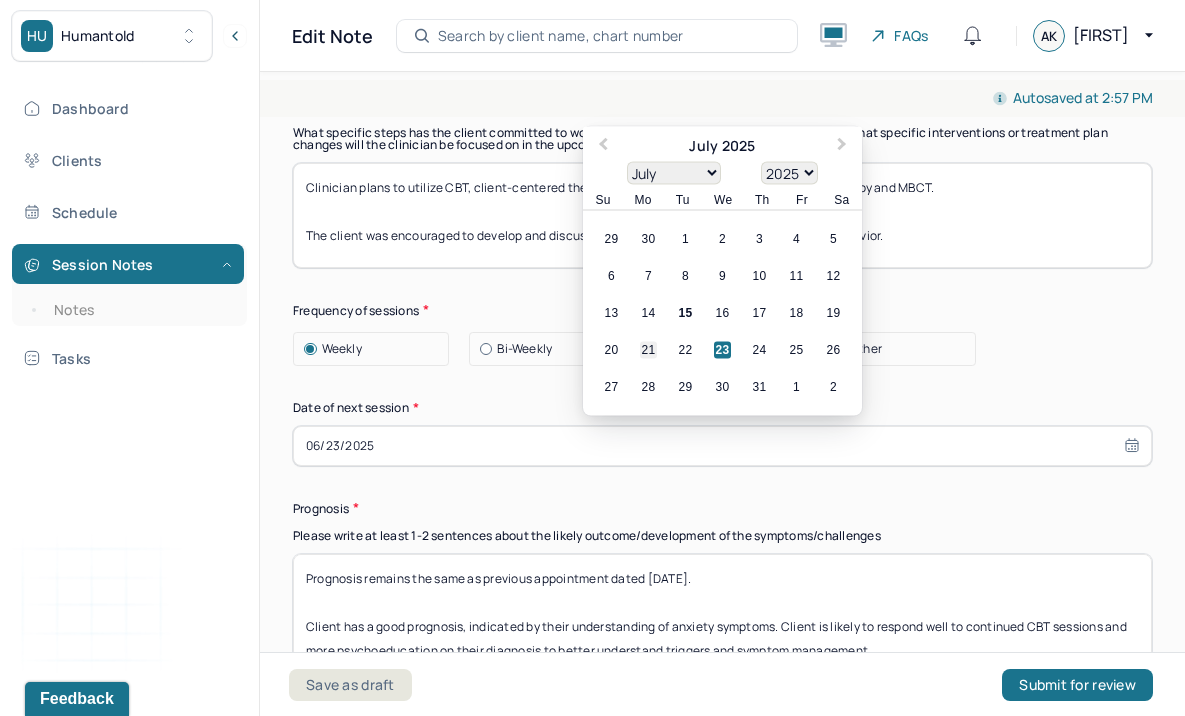 click on "21" at bounding box center [648, 349] 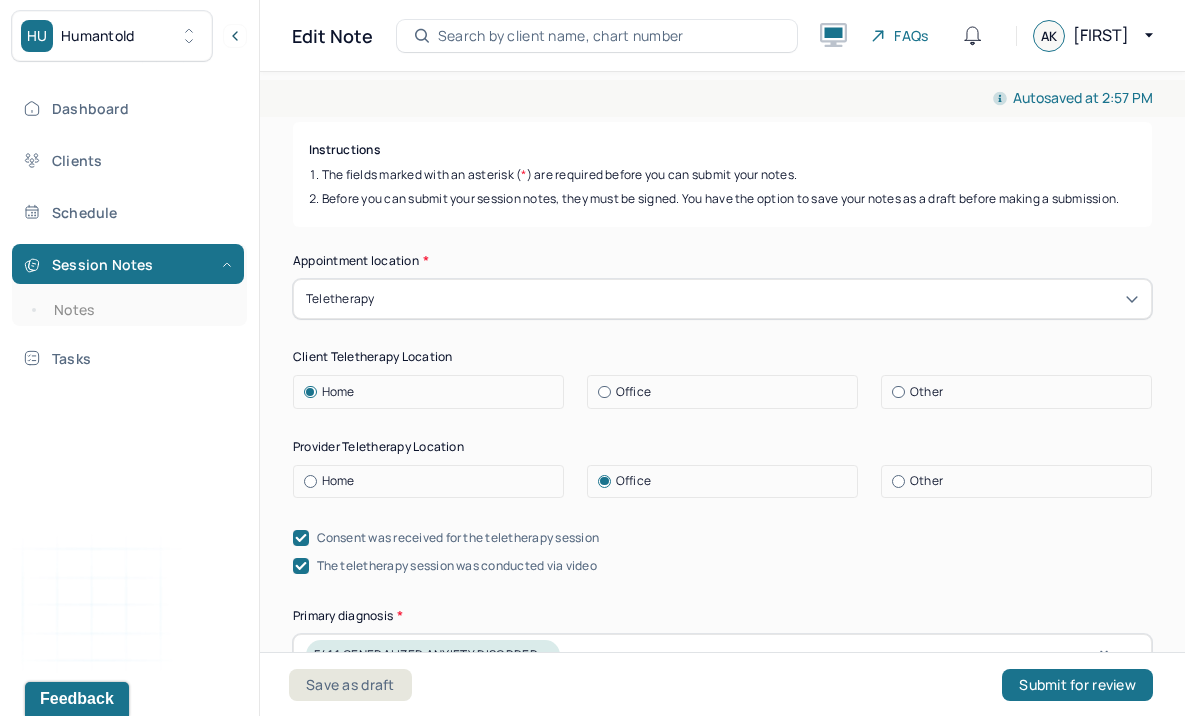 scroll, scrollTop: 0, scrollLeft: 0, axis: both 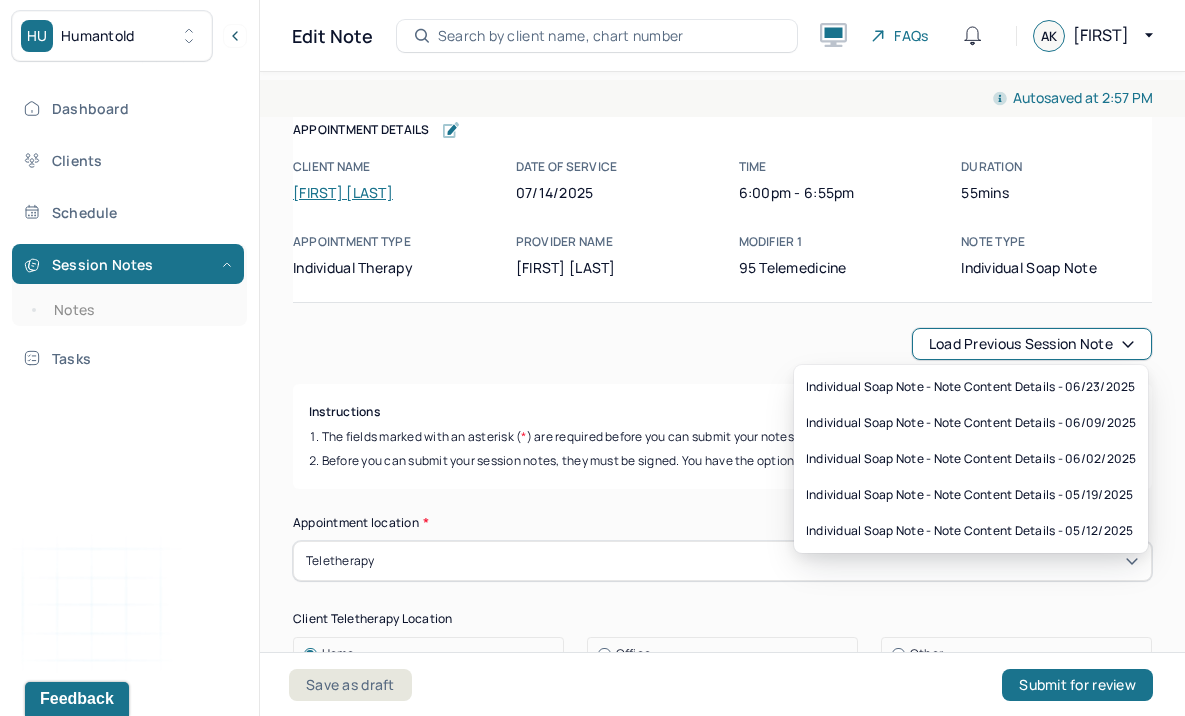 click on "Load previous session note" at bounding box center (1032, 344) 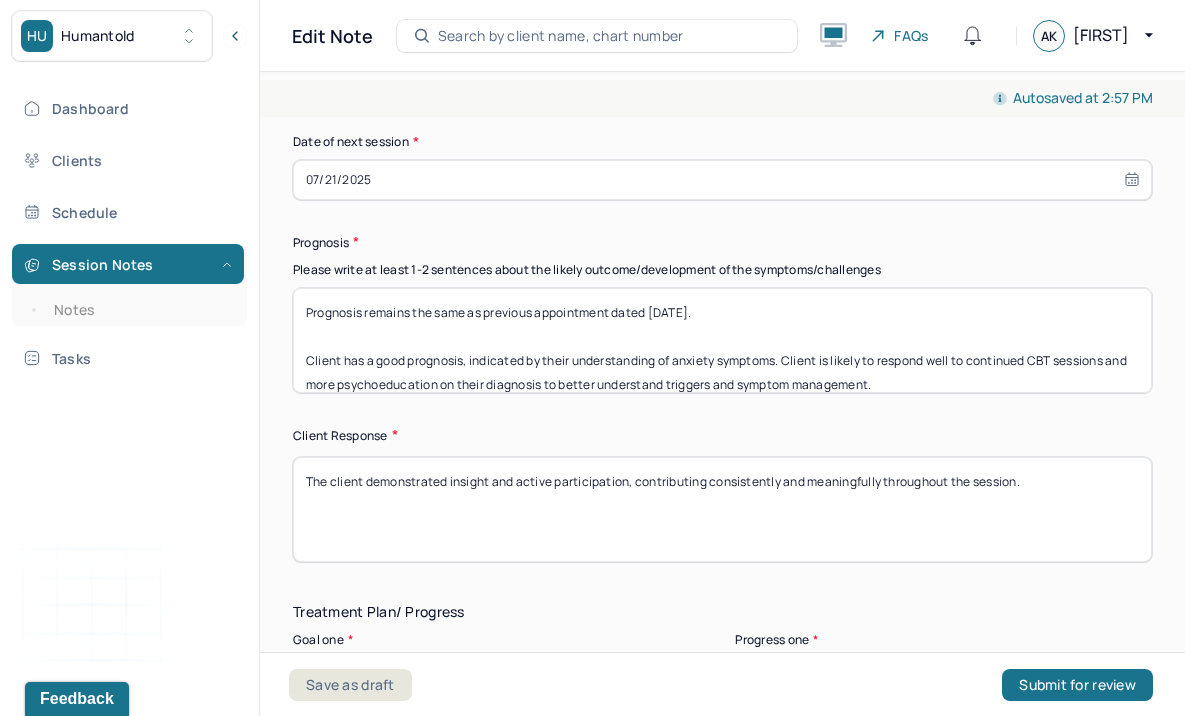 scroll, scrollTop: 3088, scrollLeft: 0, axis: vertical 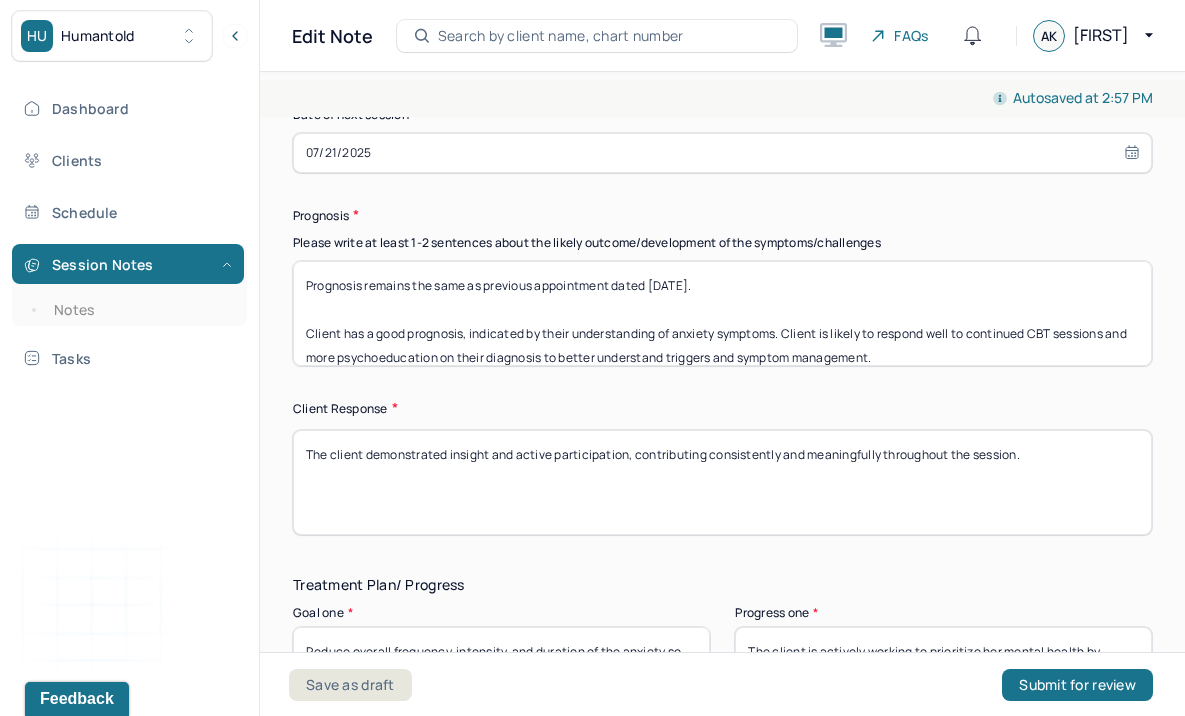 click on "Prognosis remains the same as previous appointment dated [DATE].
Client has a good prognosis, indicated by their understanding of anxiety symptoms. Client is likely to respond well to continued CBT sessions and more psychoeducation on their diagnosis to better understand triggers and symptom management." at bounding box center (722, 313) 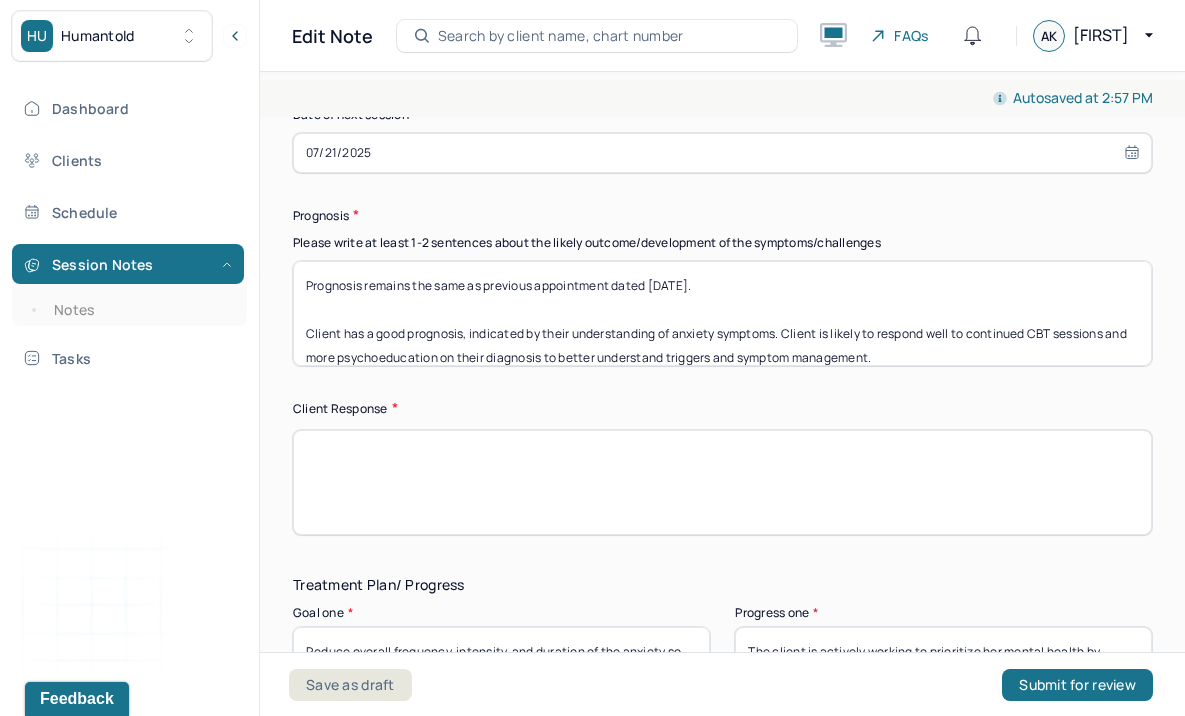 paste on "The client showed strong self-awareness and remained actively engaged, offering thoughtful contributions throughout the session. Her mood and affect were congruent, with a predominant presentation of anger and ove." 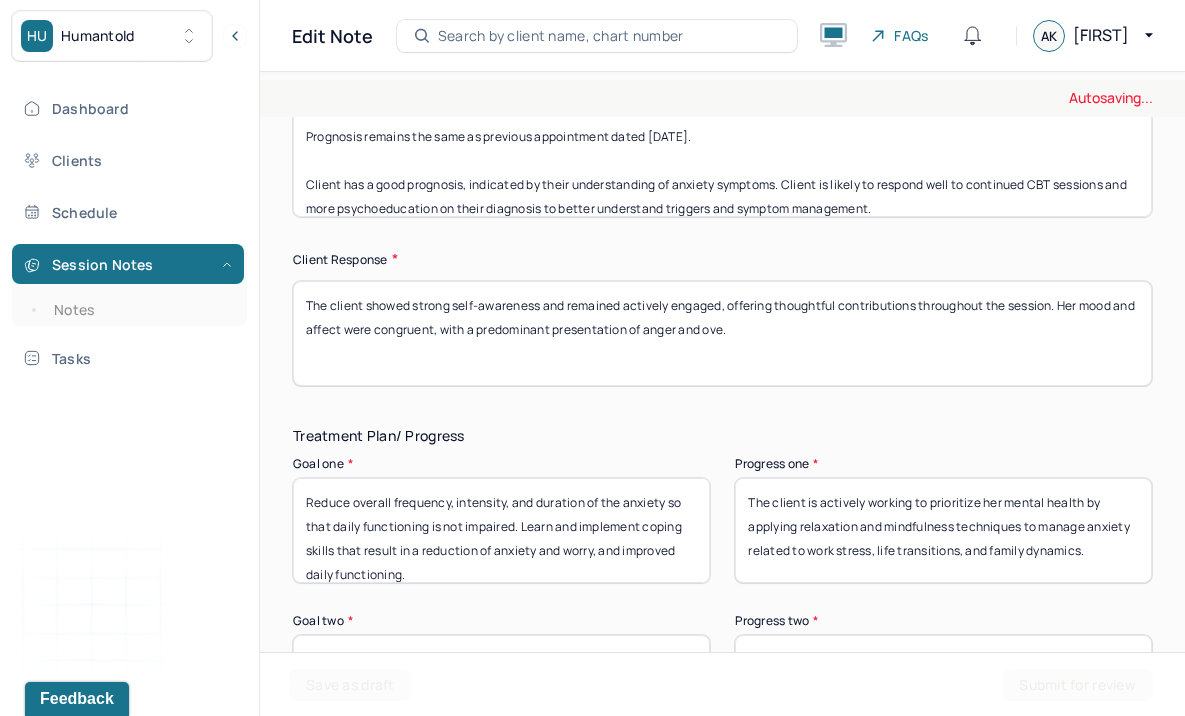 scroll, scrollTop: 3249, scrollLeft: 0, axis: vertical 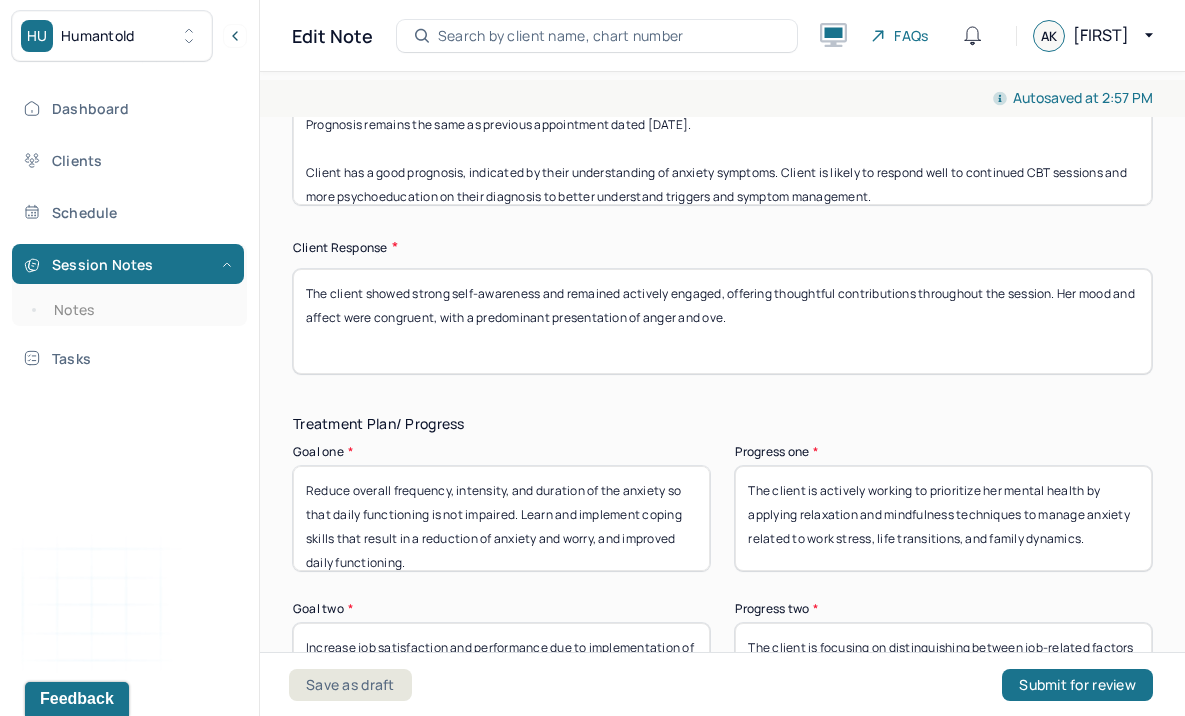 type on "The client showed strong self-awareness and remained actively engaged, offering thoughtful contributions throughout the session. Her mood and affect were congruent, with a predominant presentation of anger and ove." 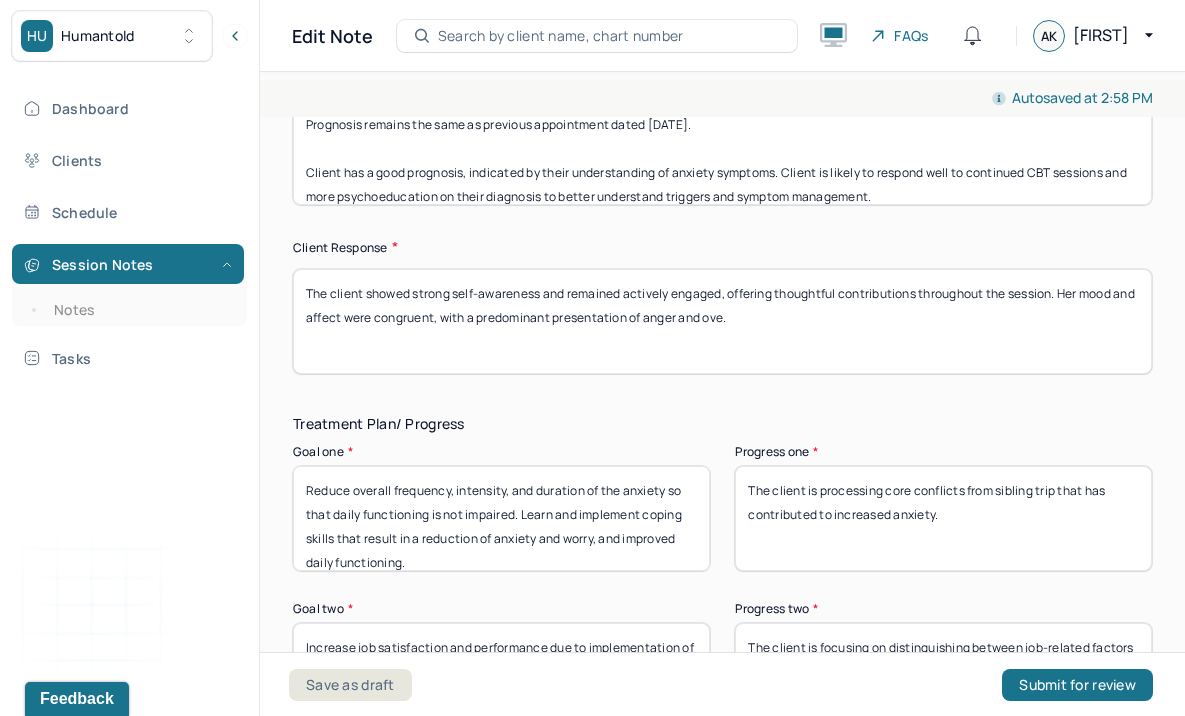 drag, startPoint x: 1028, startPoint y: 533, endPoint x: 751, endPoint y: 388, distance: 312.65637 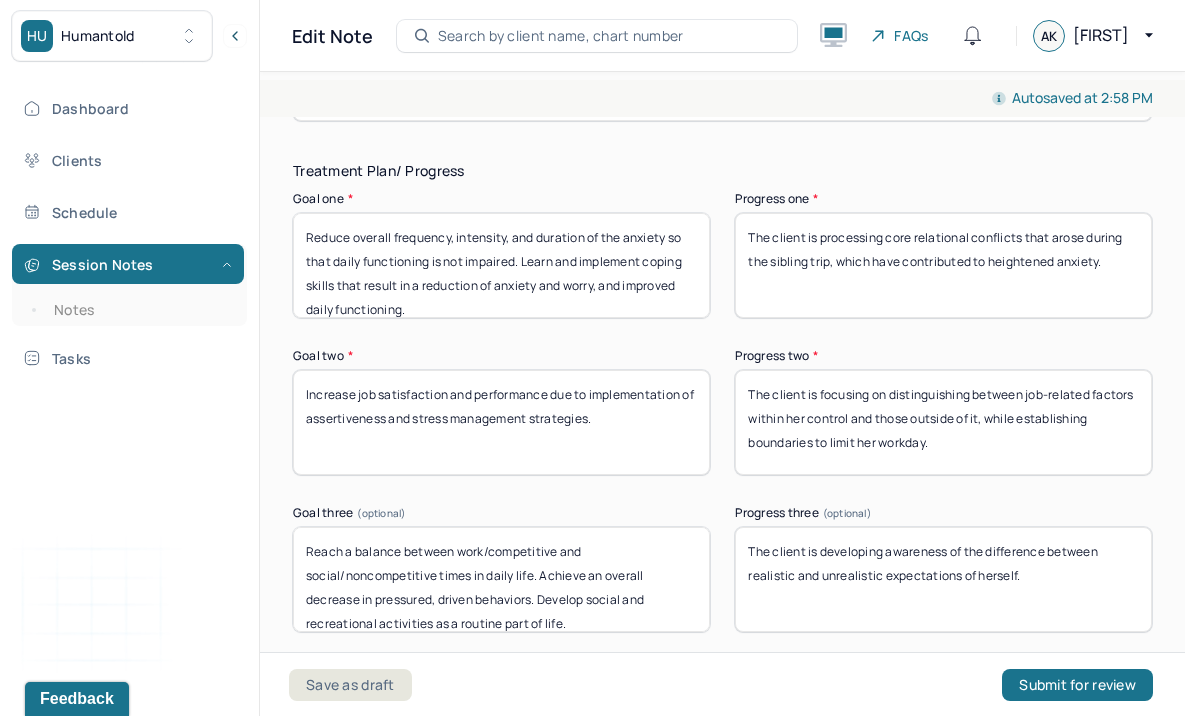 scroll, scrollTop: 3510, scrollLeft: 0, axis: vertical 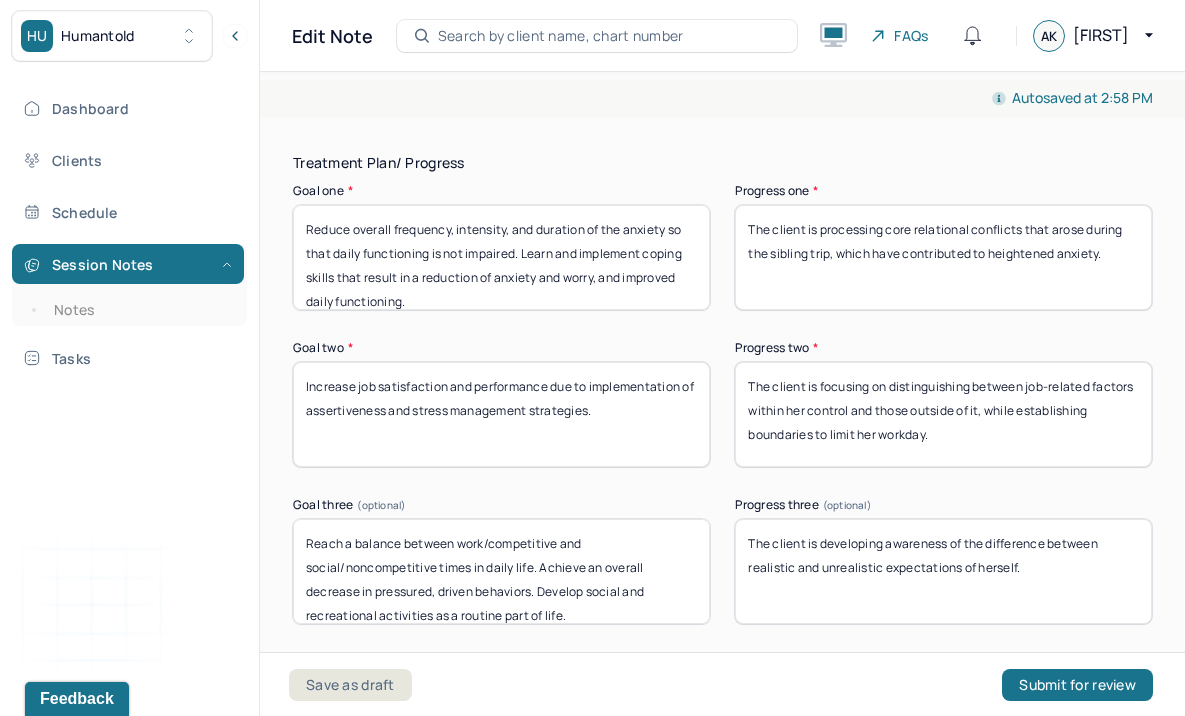type on "The client is processing core relational conflicts that arose during the sibling trip, which have contributed to heightened anxiety." 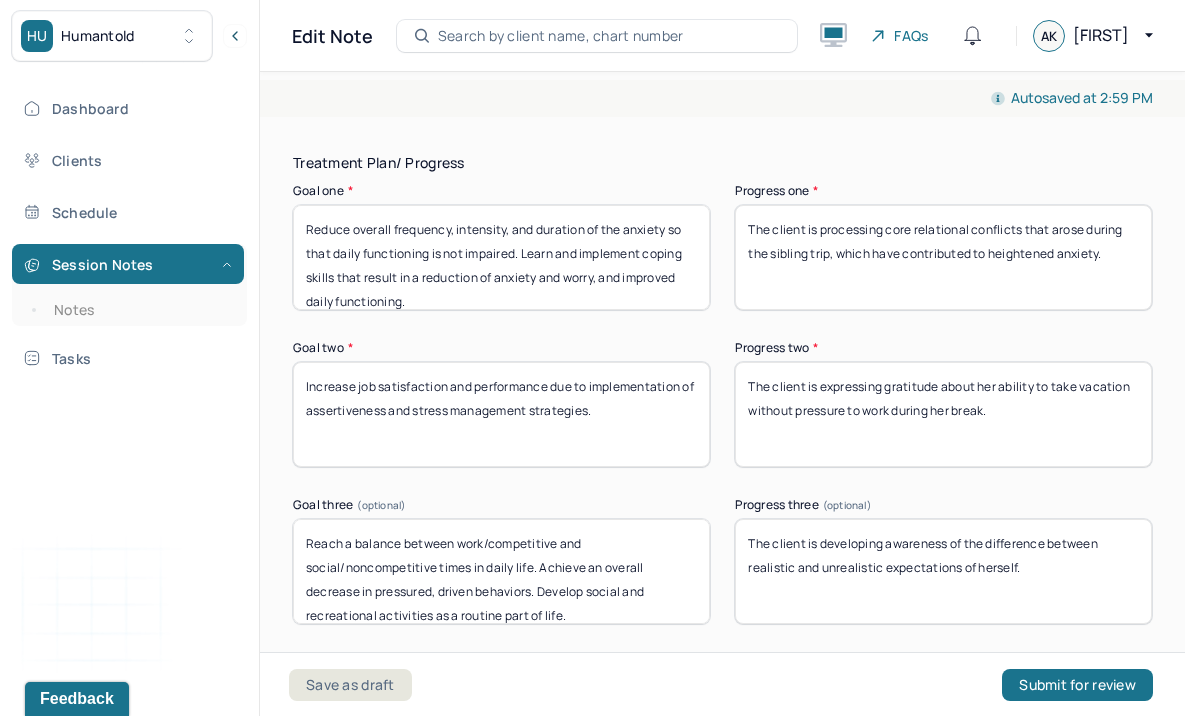 drag, startPoint x: 1063, startPoint y: 409, endPoint x: 591, endPoint y: 232, distance: 504.09622 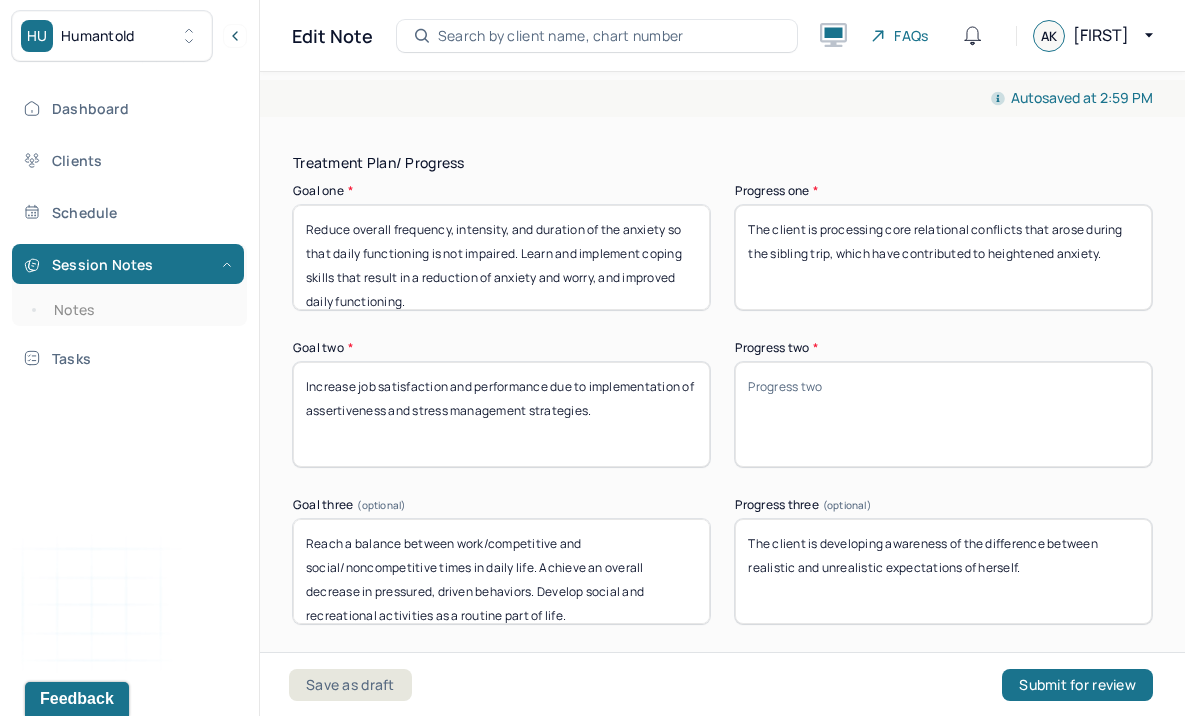 paste on "The client expressed appreciation for being able to take a vacation without feeling pressured to work during her time off." 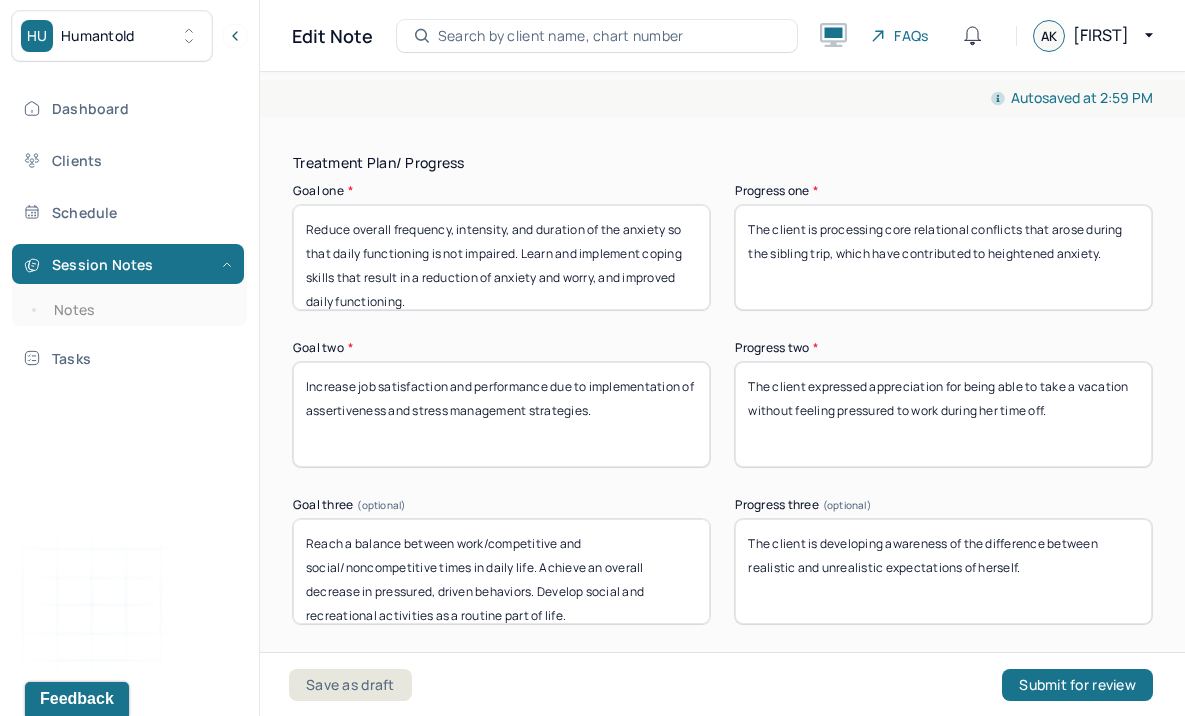 type on "The client expressed appreciation for being able to take a vacation without feeling pressured to work during her time off." 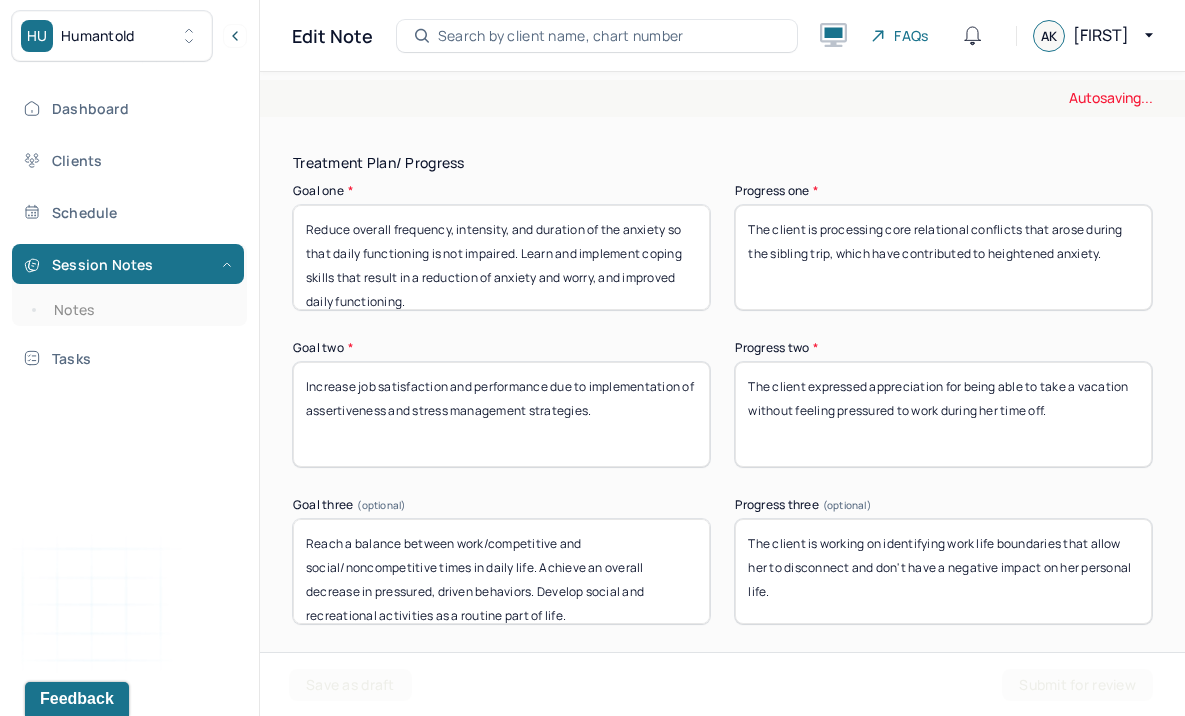 drag, startPoint x: 787, startPoint y: 593, endPoint x: 727, endPoint y: 473, distance: 134.16408 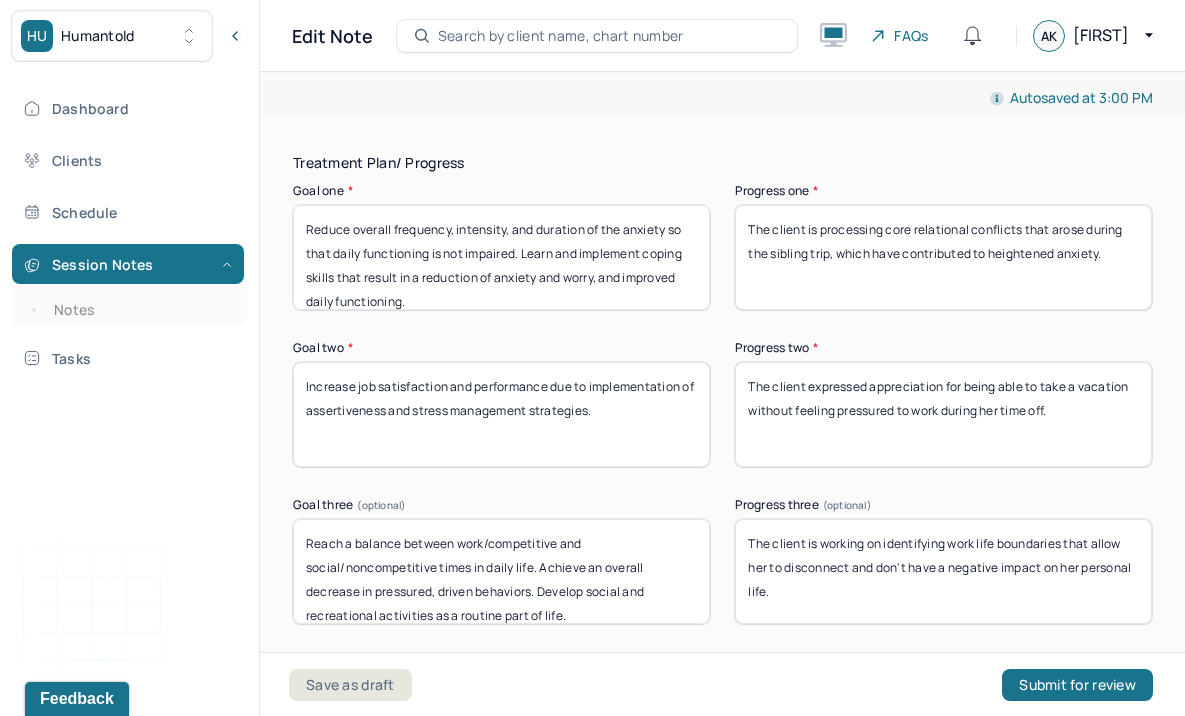 type on "The client is working on identifying work life boundaries that allow her to disconnect and don't have a negative impact on her personal life." 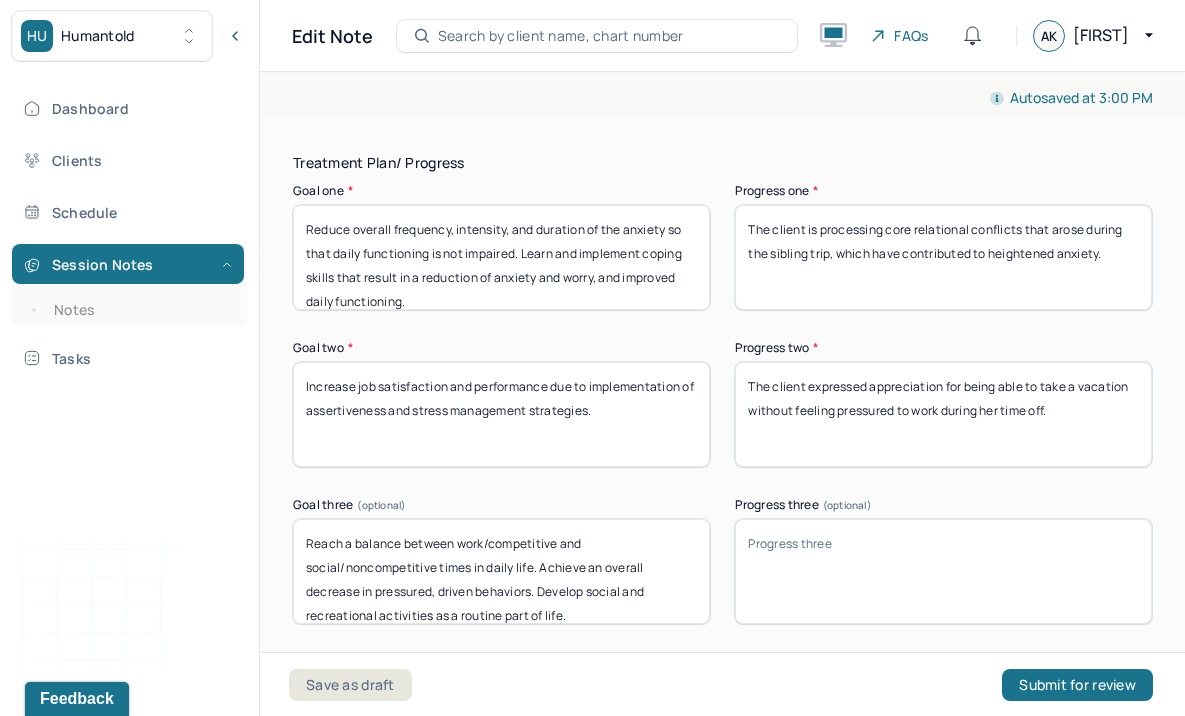 paste on "The client is working on establishing work-life boundaries that enable her to disconnect without negatively affecting her personal life." 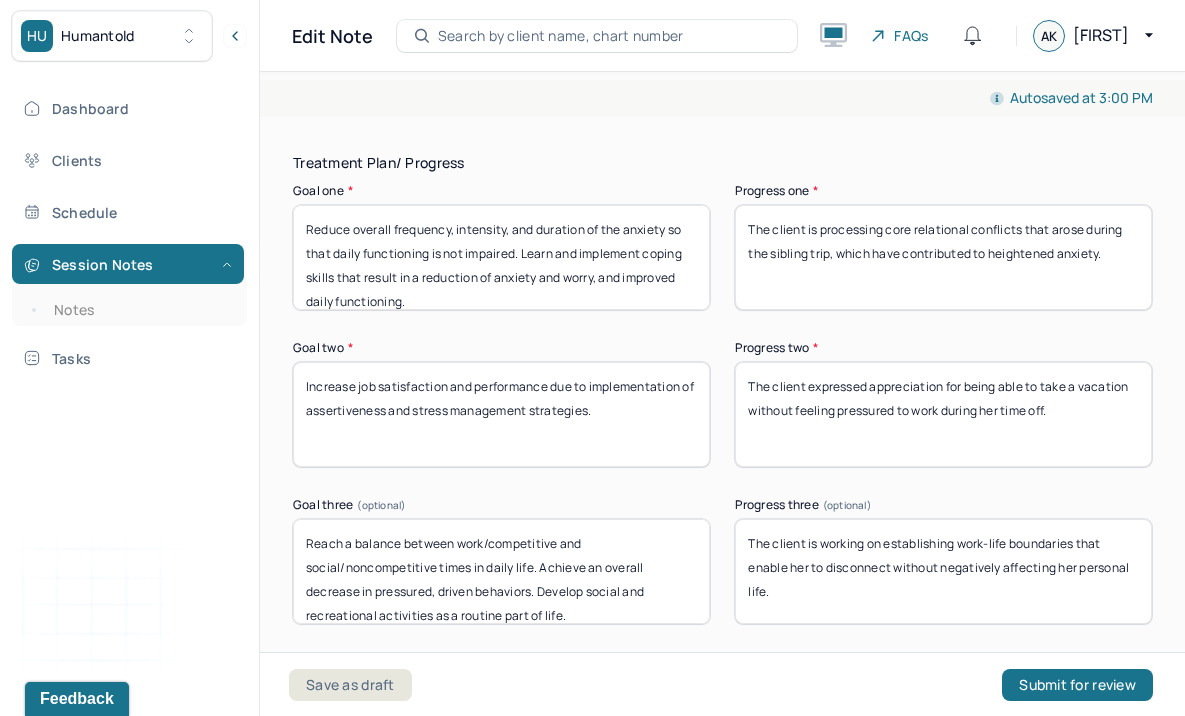 scroll, scrollTop: 16, scrollLeft: 0, axis: vertical 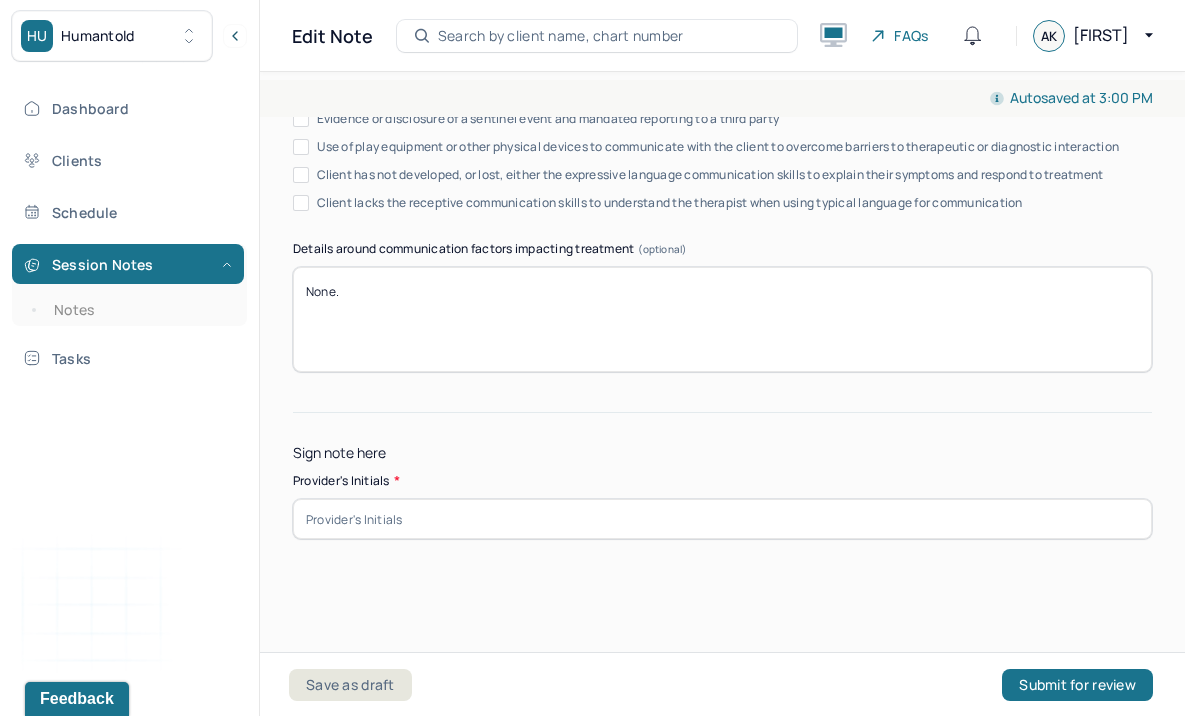 type on "The client is working on establishing work-life boundaries that enable her to disconnect without negatively affecting her personal life." 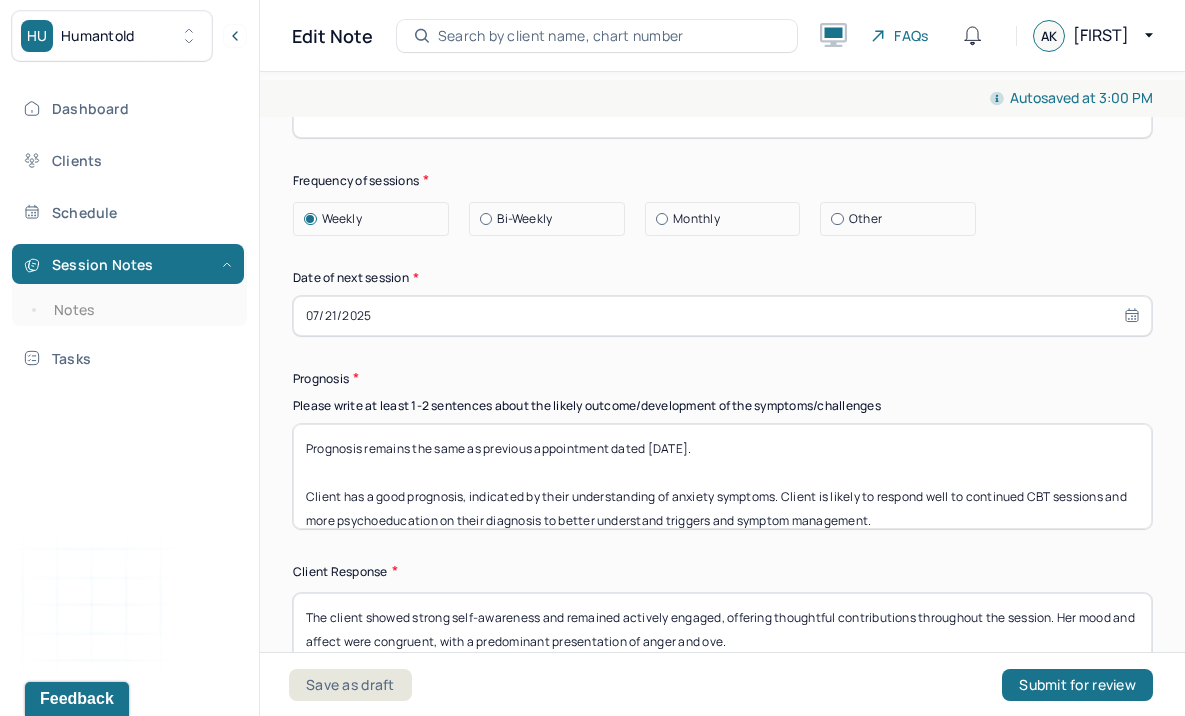 scroll, scrollTop: 2900, scrollLeft: 0, axis: vertical 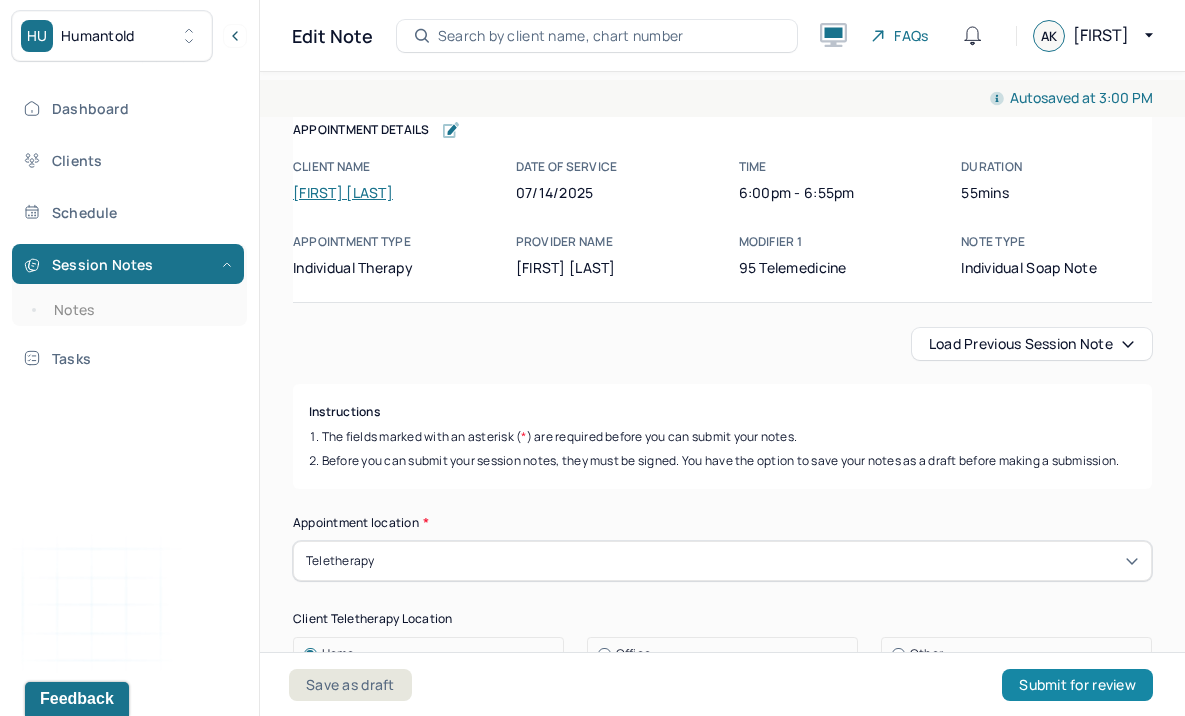 type on "ALK" 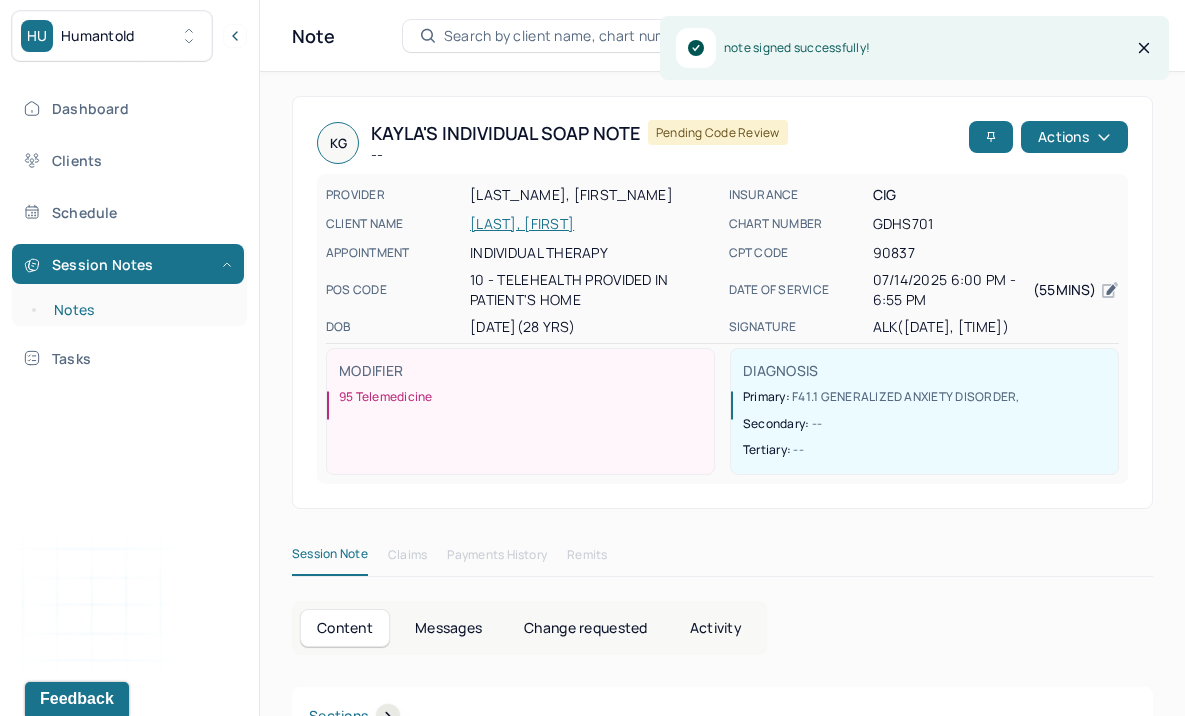 click on "Notes" at bounding box center (139, 310) 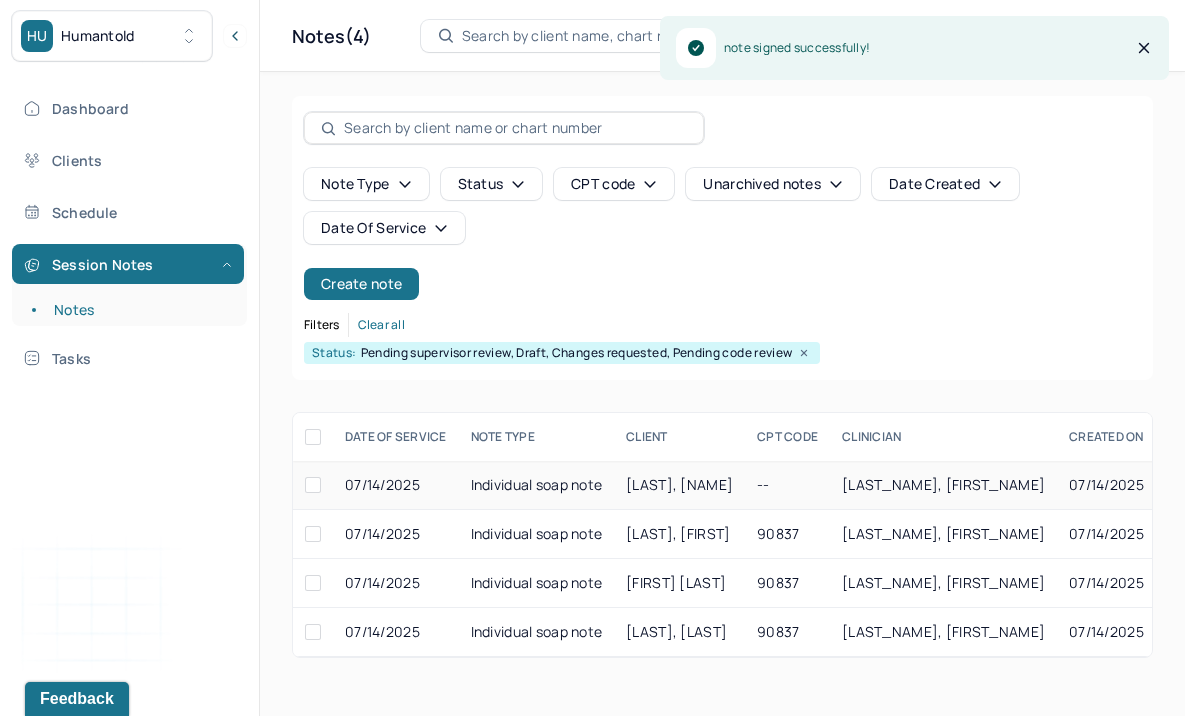 click on "Individual soap note" at bounding box center [537, 485] 